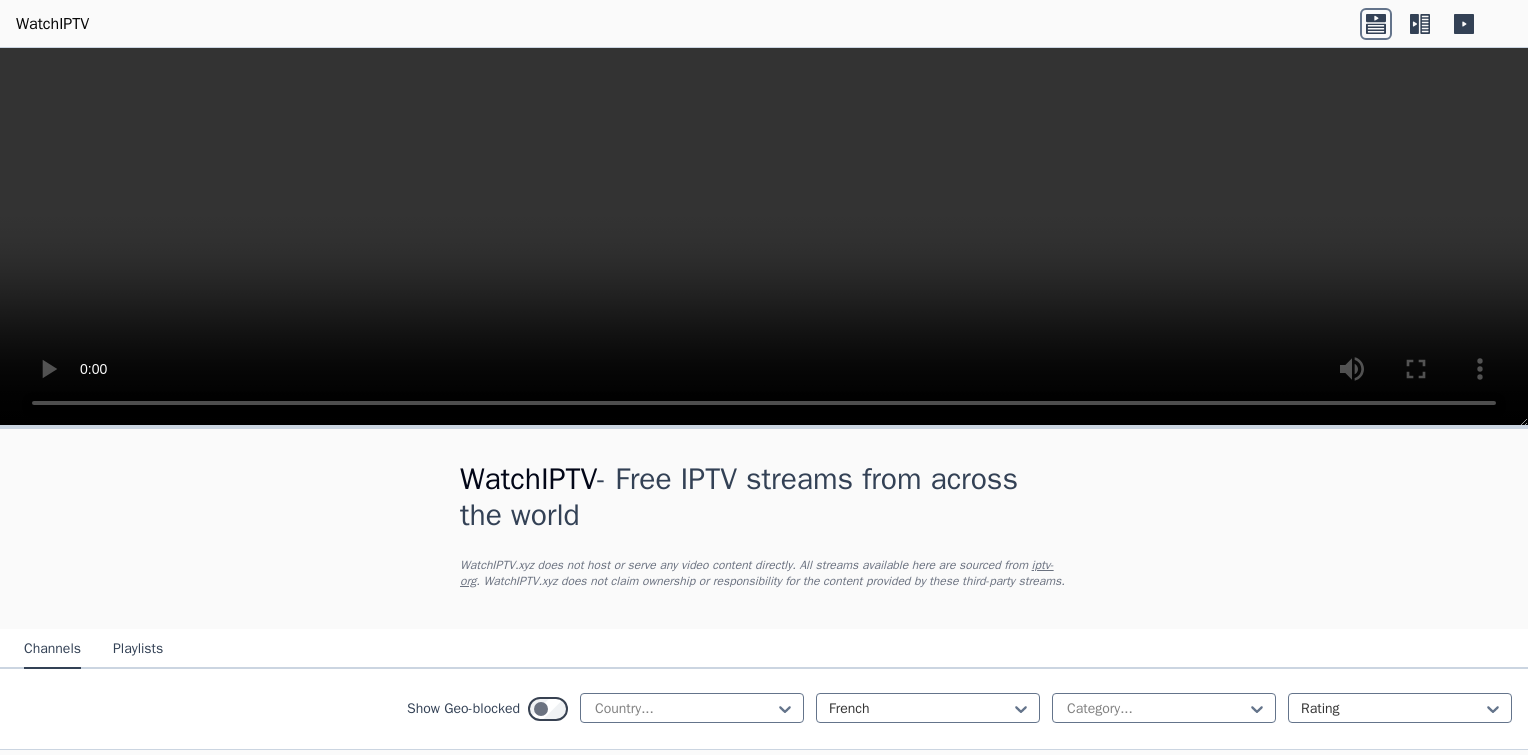 scroll, scrollTop: 0, scrollLeft: 0, axis: both 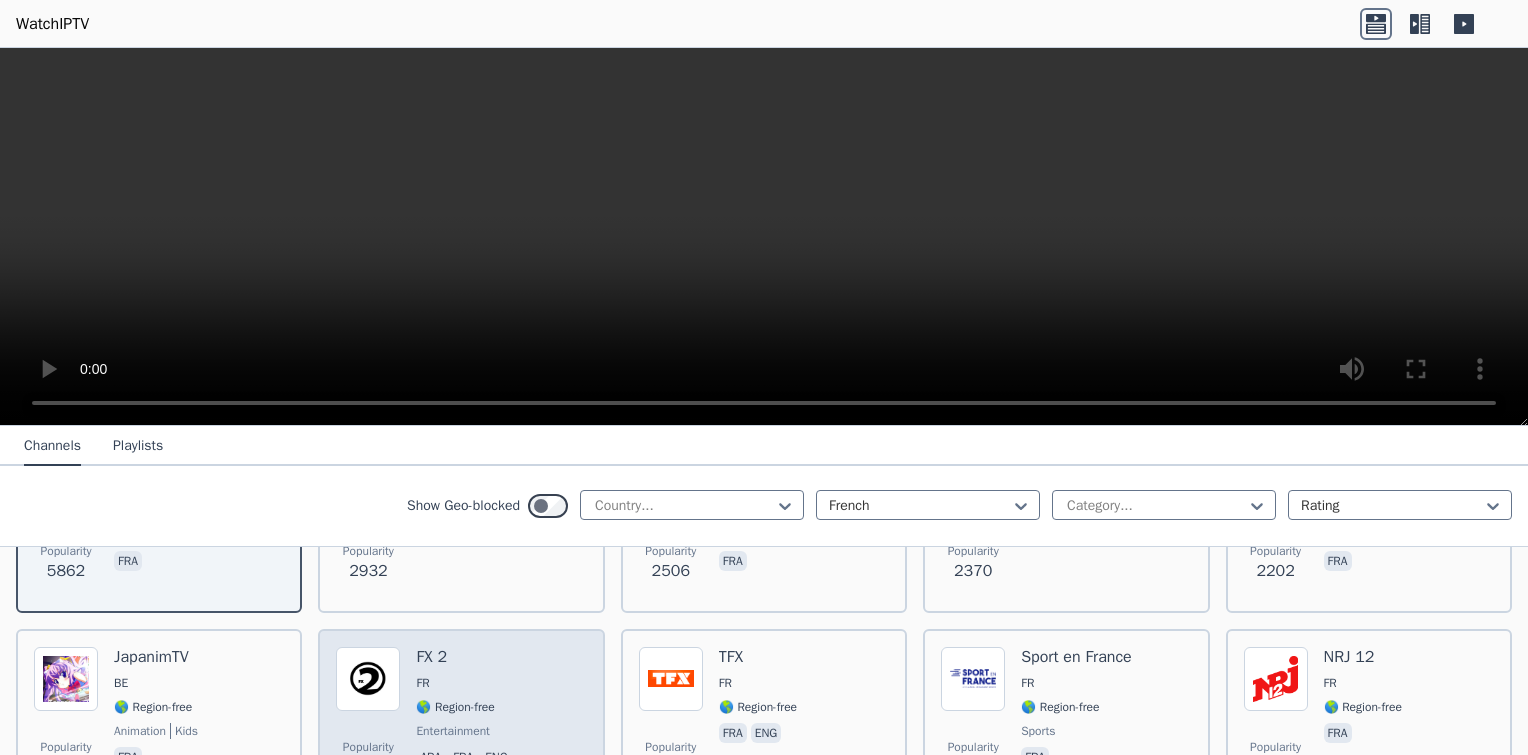 click on "entertainment" at bounding box center [465, 731] 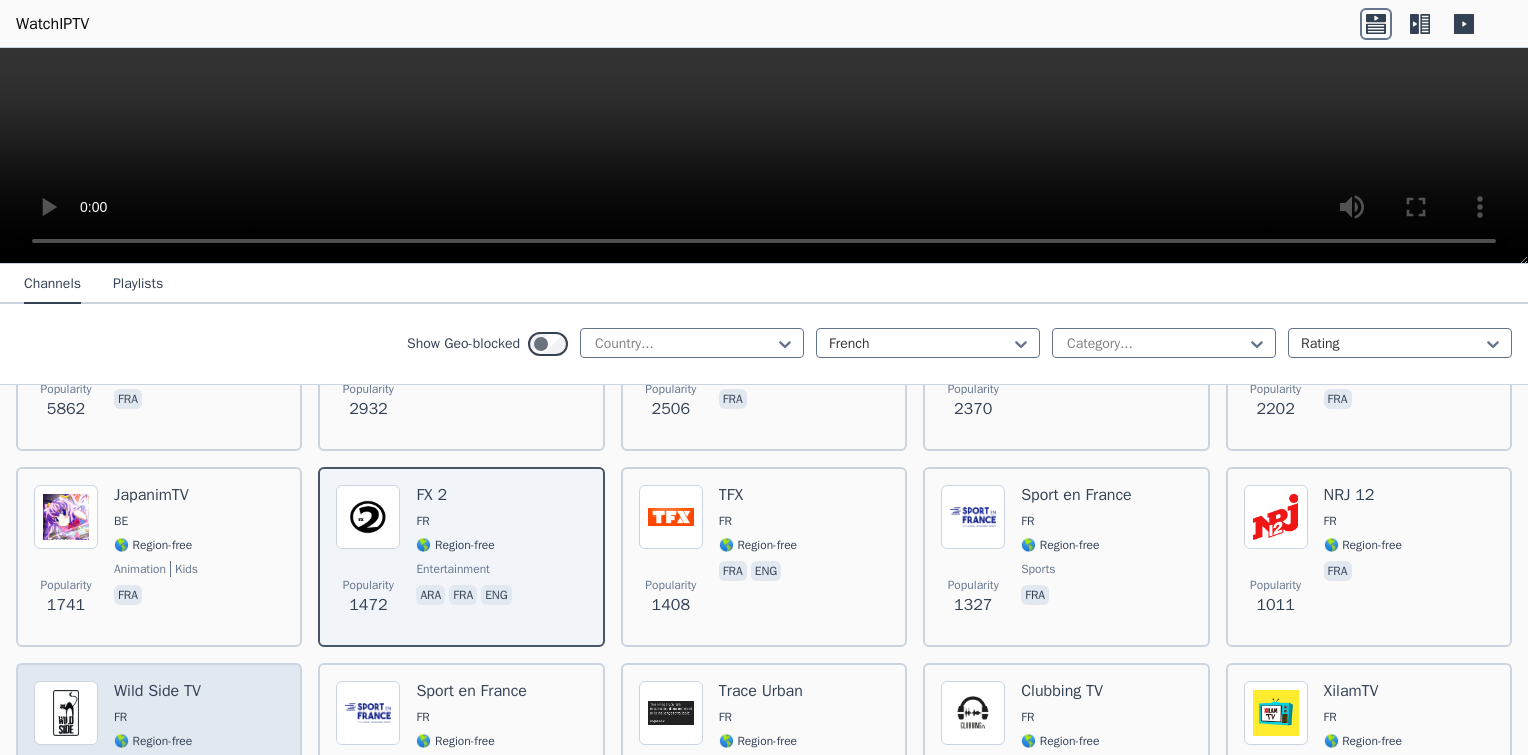 click on "[COUNTRY]" at bounding box center [157, 755] 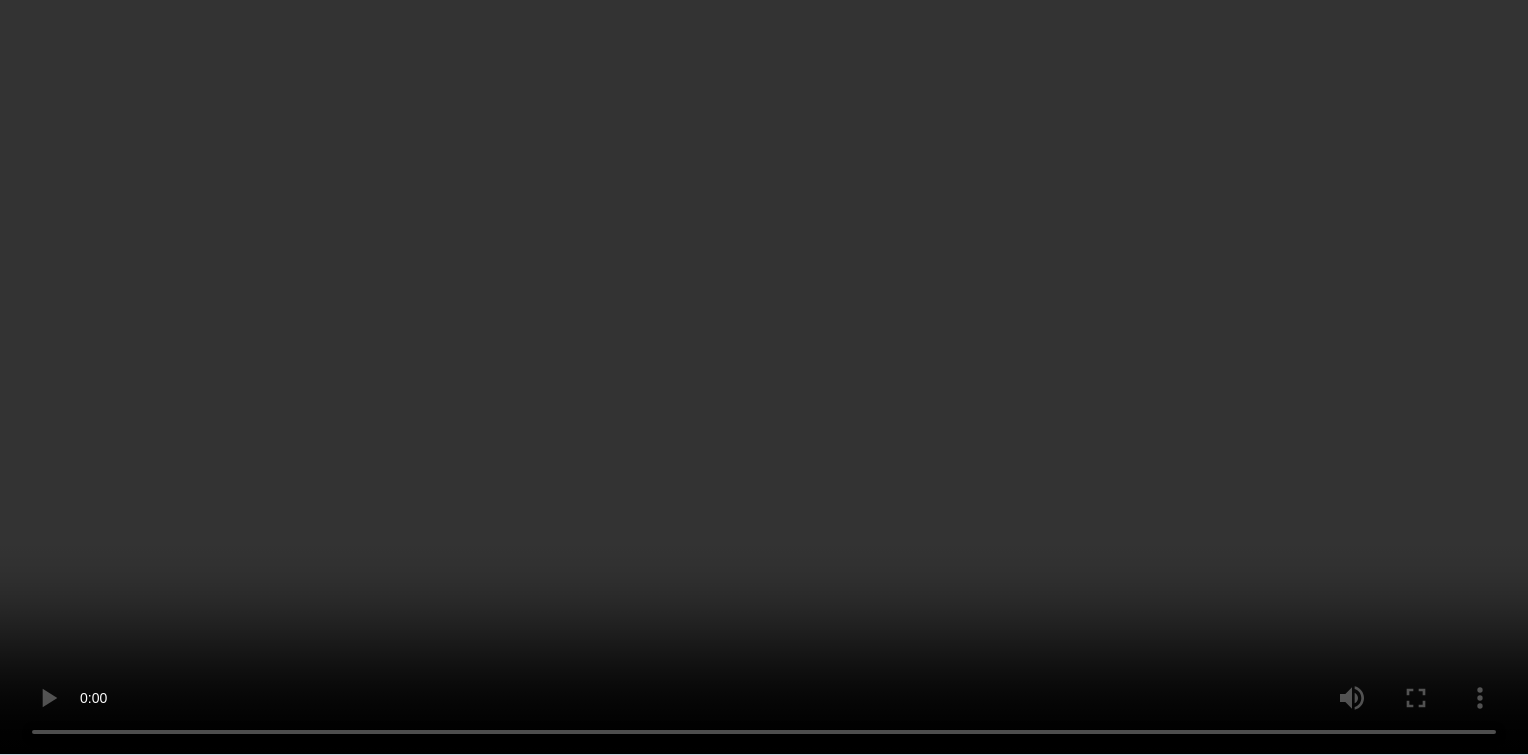 scroll, scrollTop: 666, scrollLeft: 0, axis: vertical 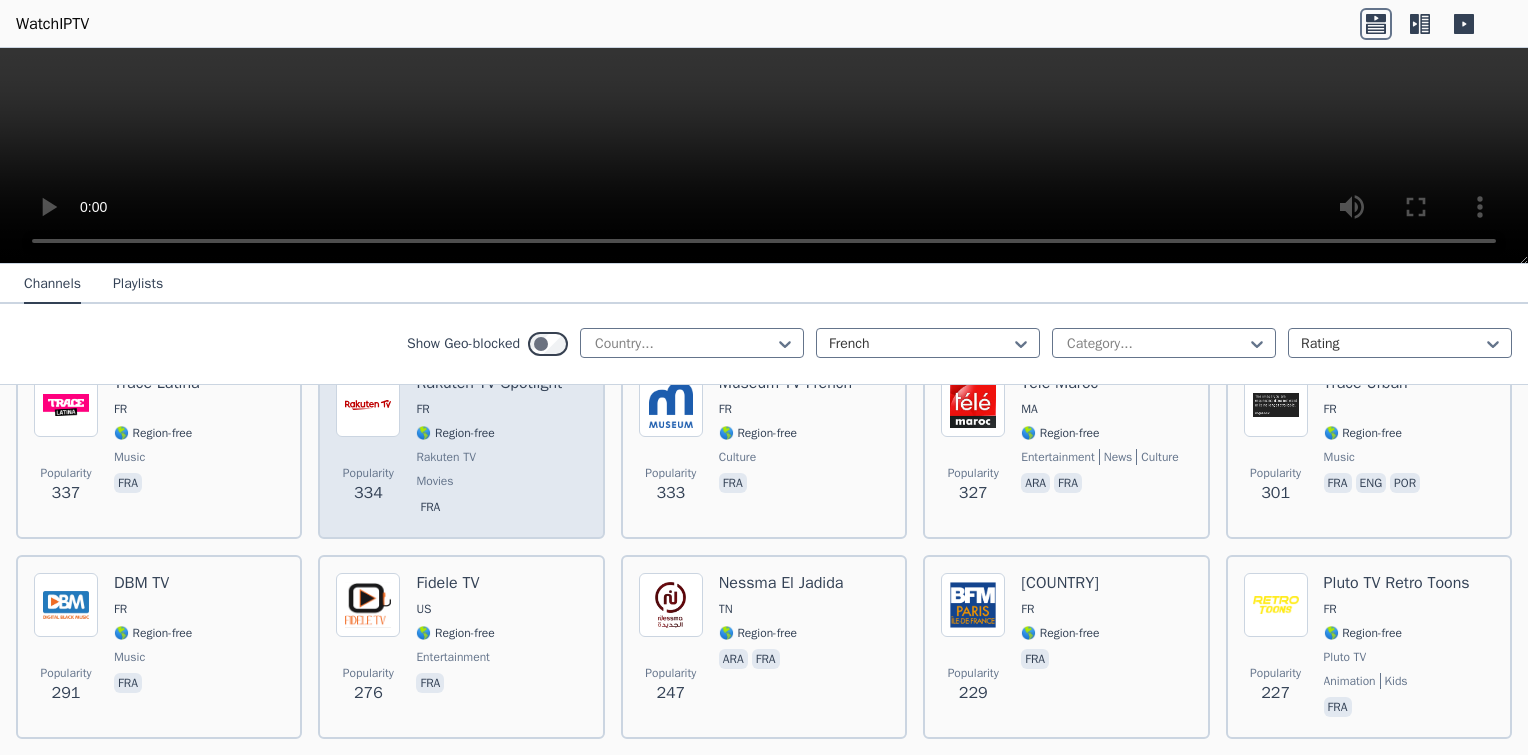 click on "Rakuten TV" at bounding box center [445, 457] 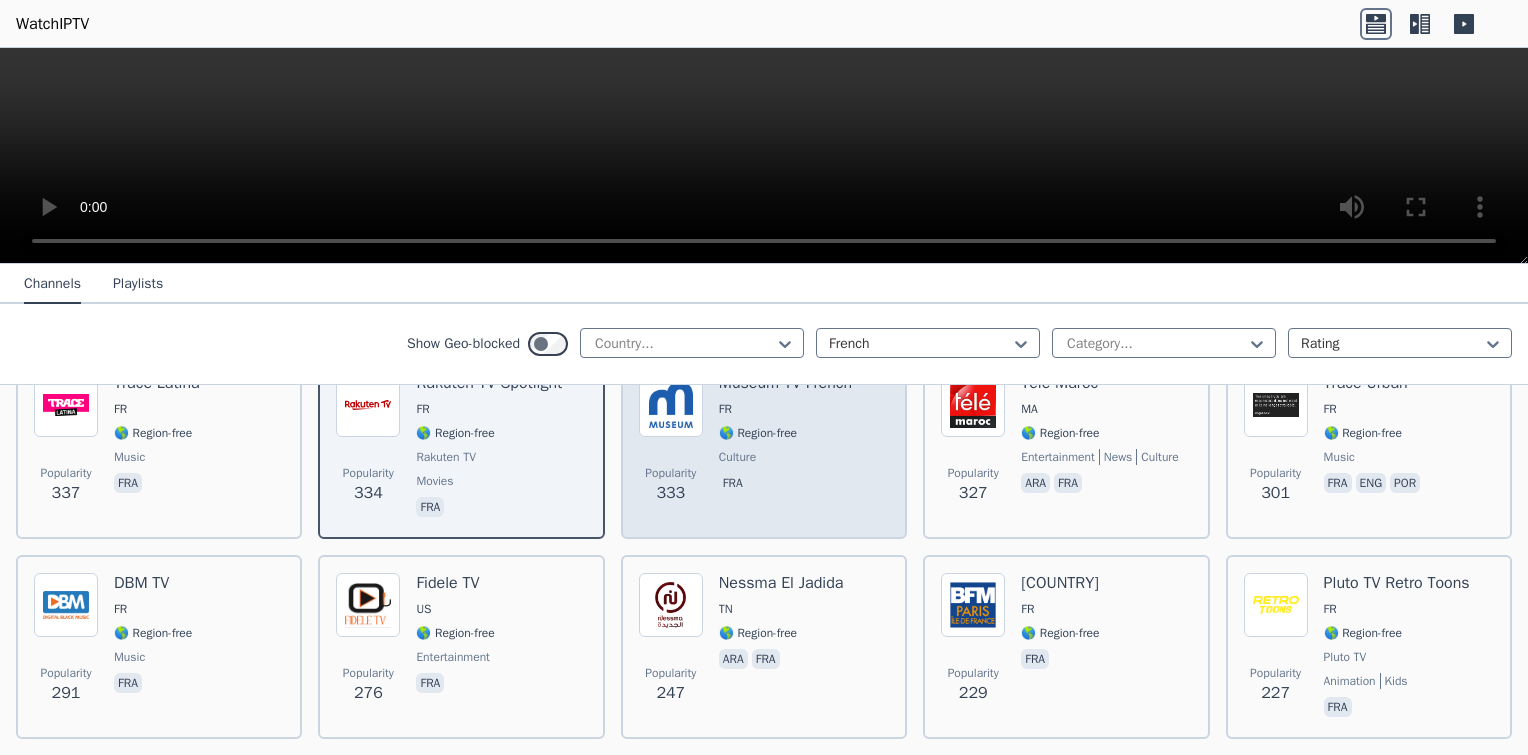 click on "[COUNTRY]" at bounding box center [785, 447] 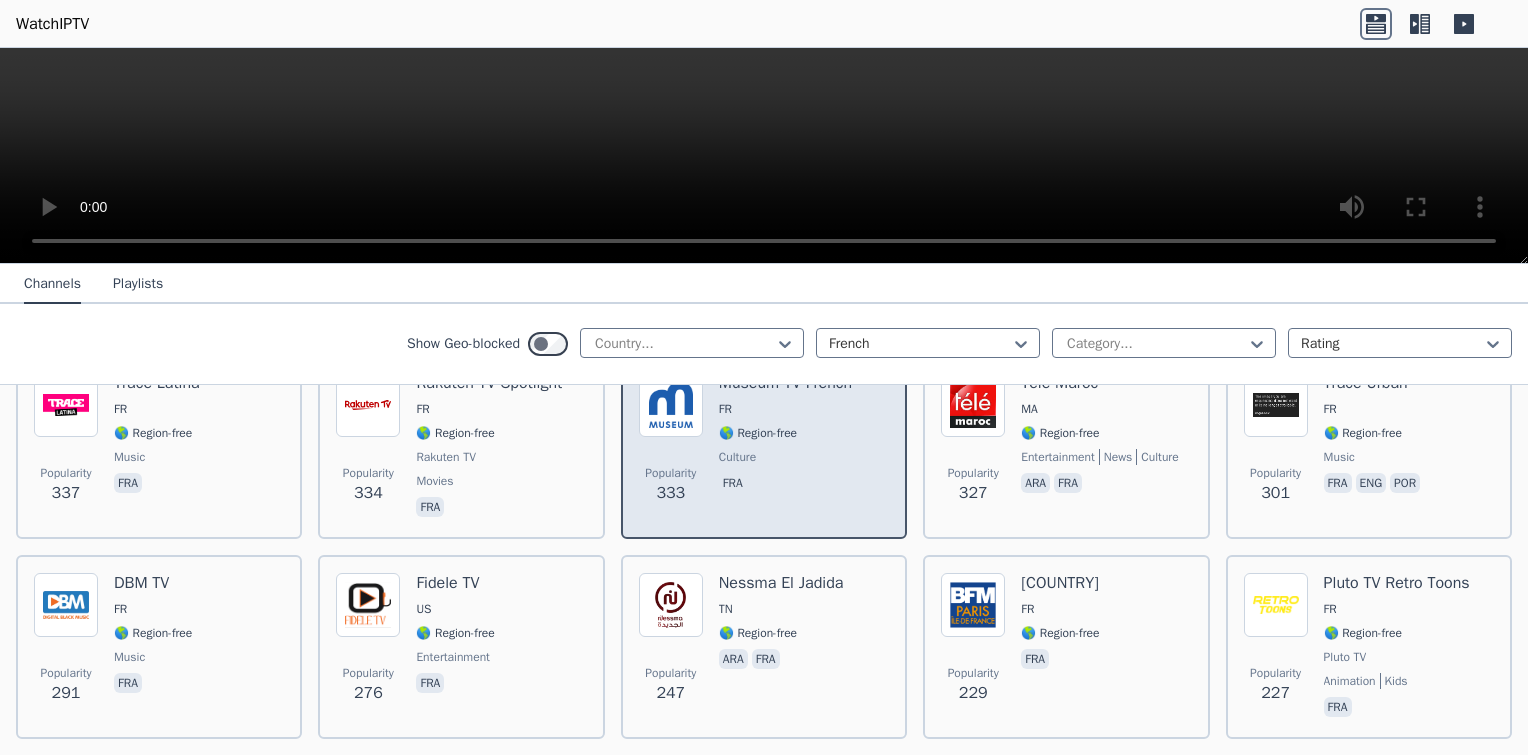 click on "FR" at bounding box center [785, 409] 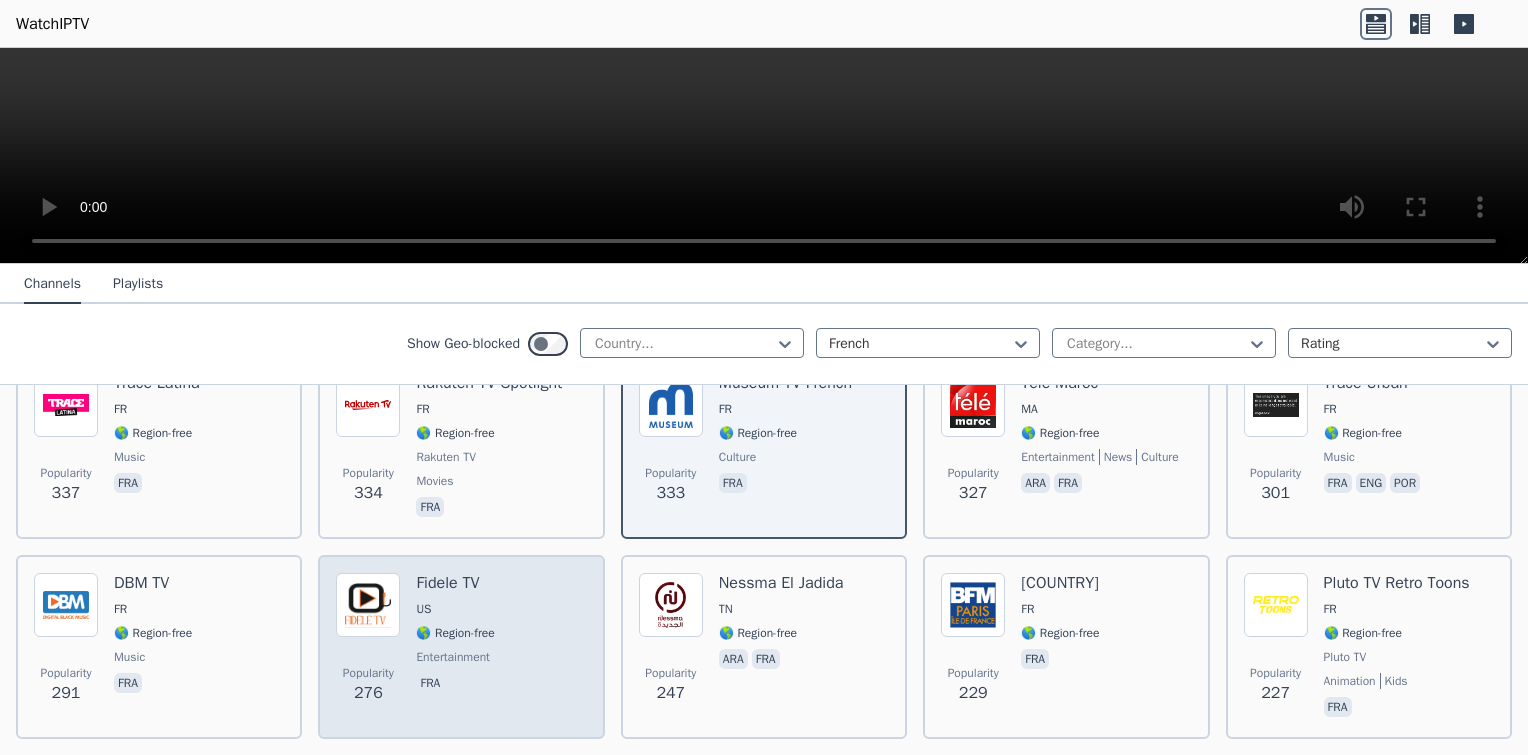 click on "[COUNTRY]" at bounding box center (368, 647) 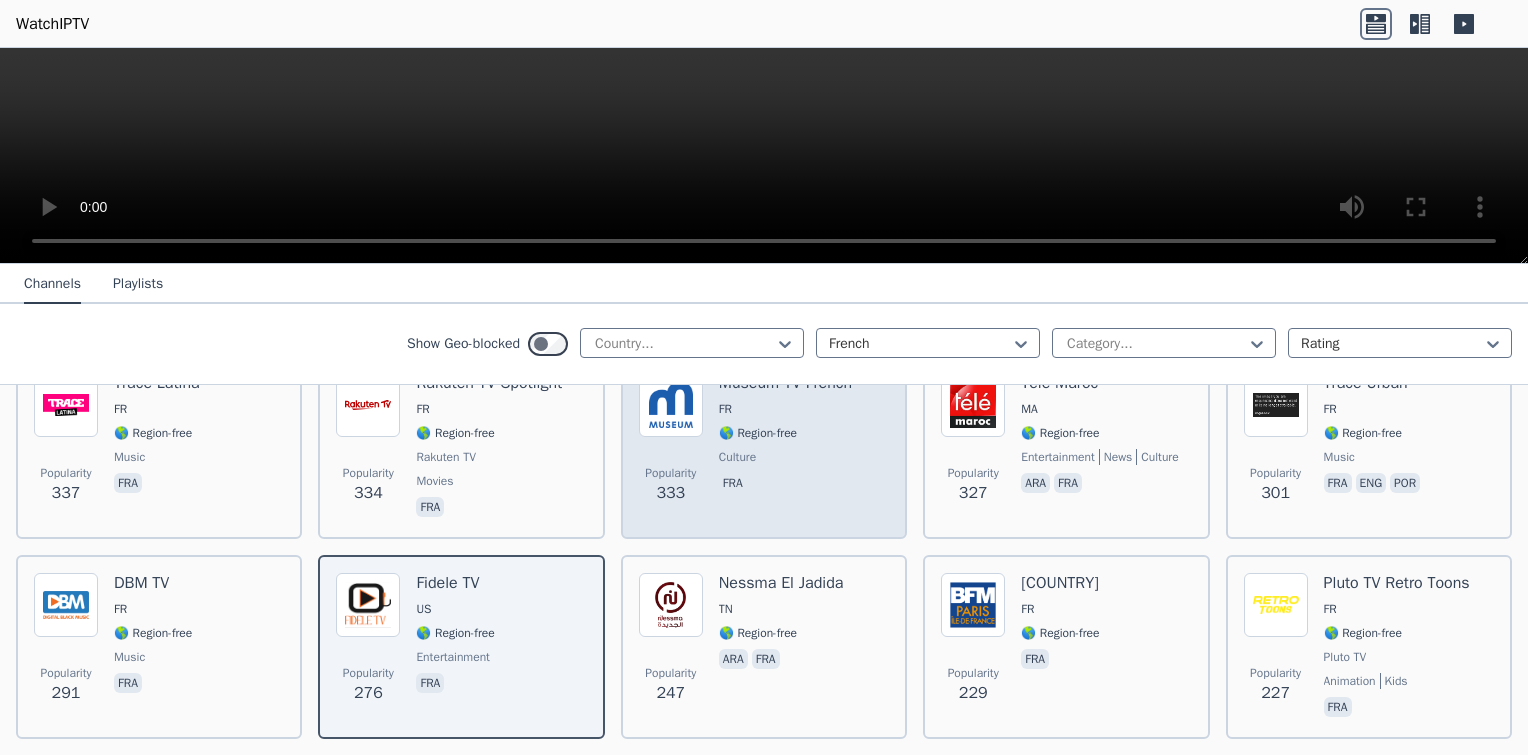 click on "🌎 Region-free" at bounding box center [758, 433] 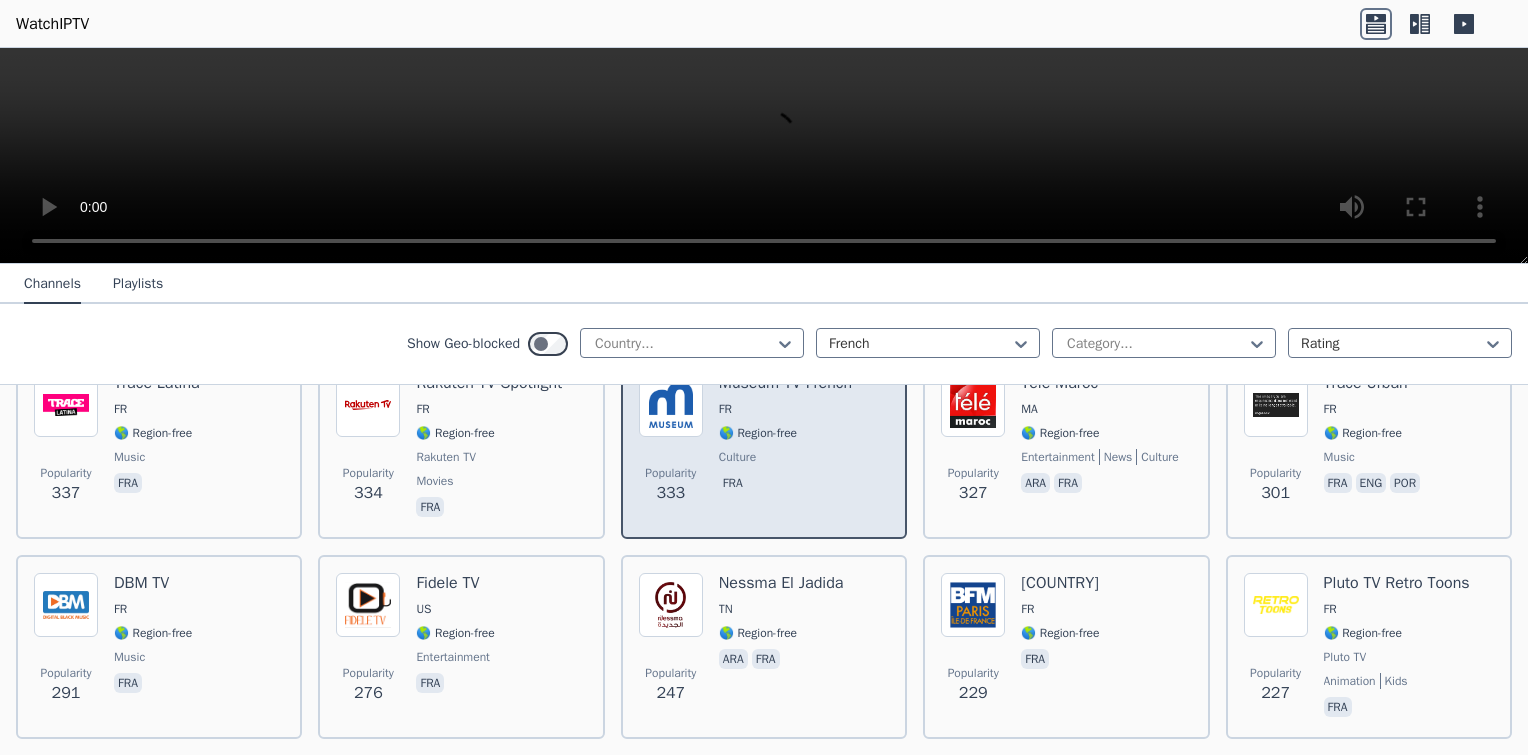 scroll, scrollTop: 1375, scrollLeft: 0, axis: vertical 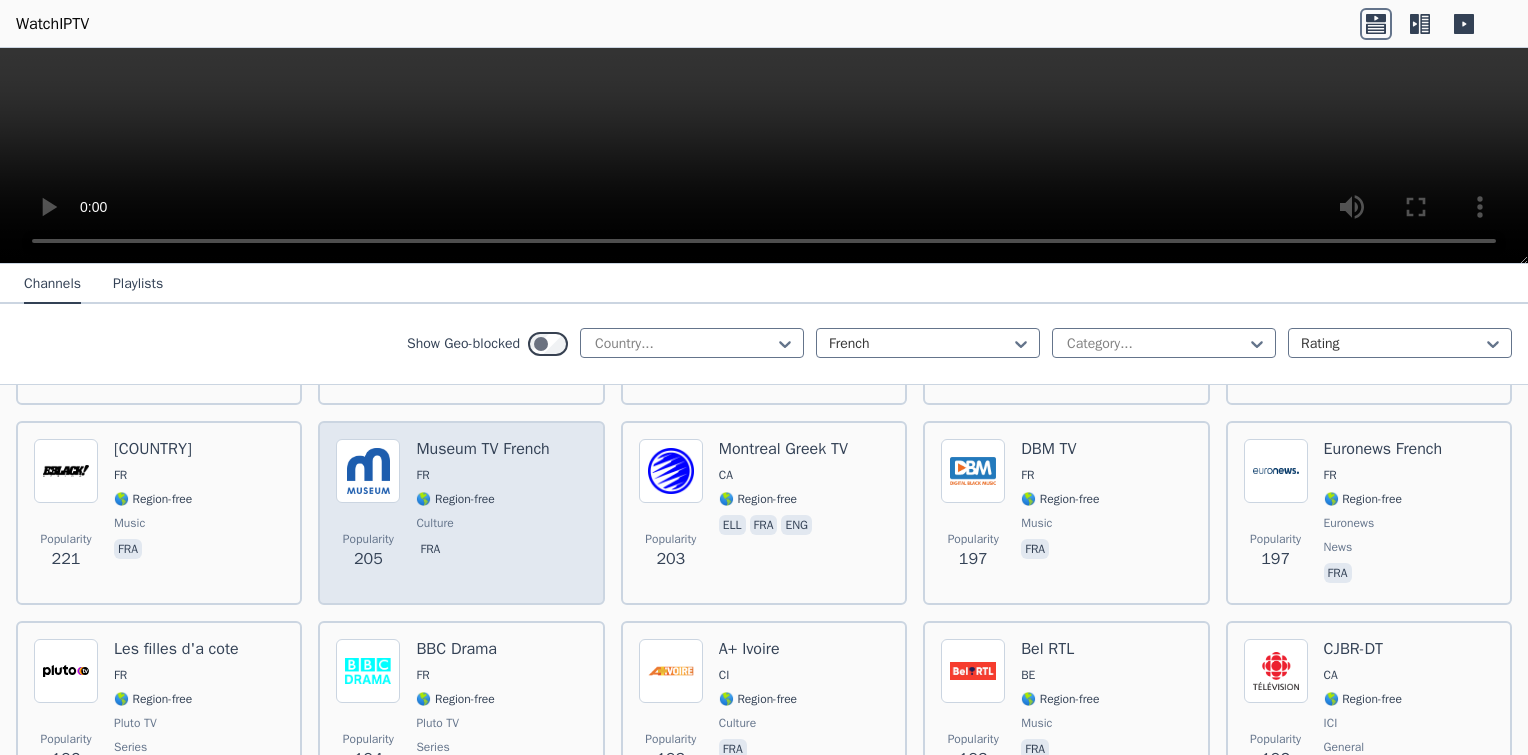 click on "FR" at bounding box center (482, 475) 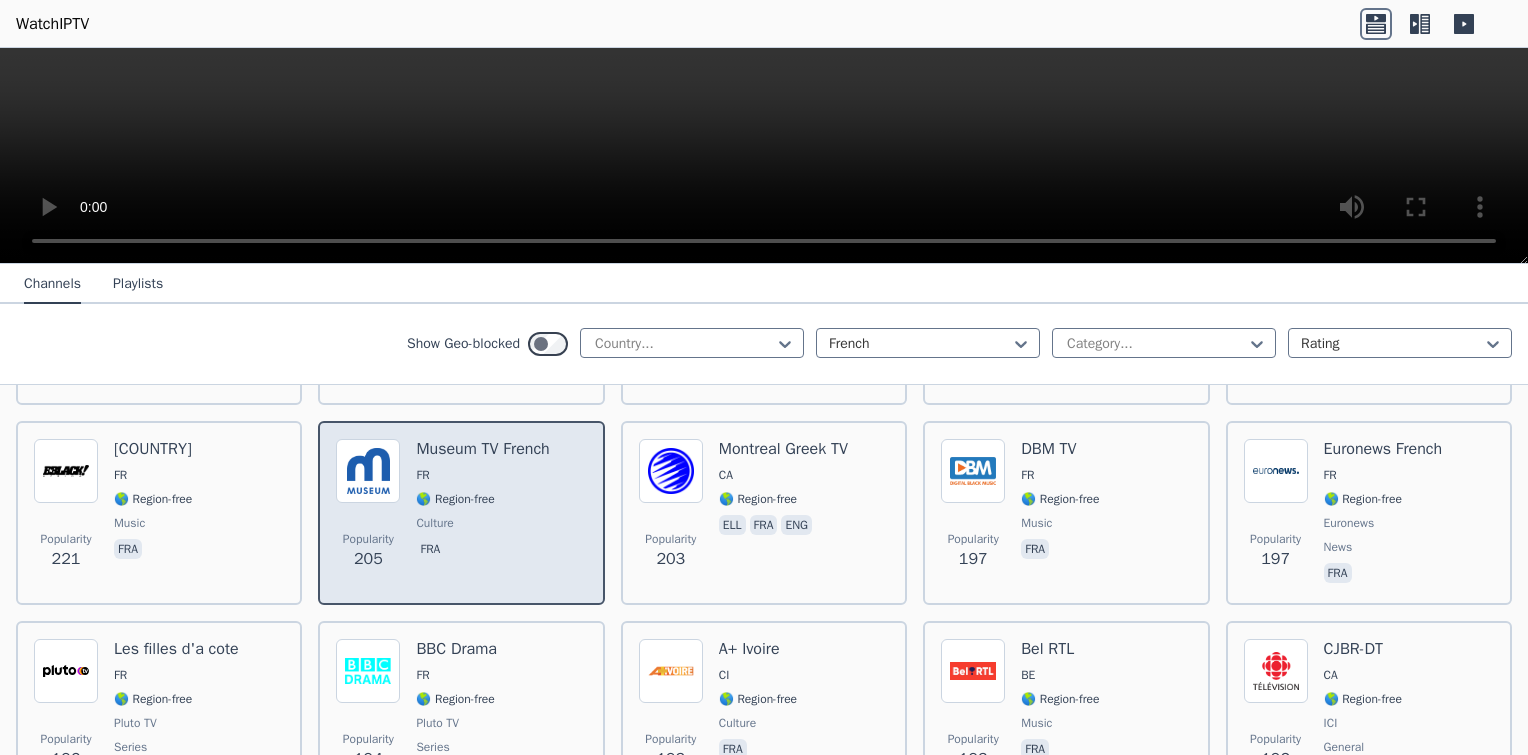 click on "FR" at bounding box center (482, 475) 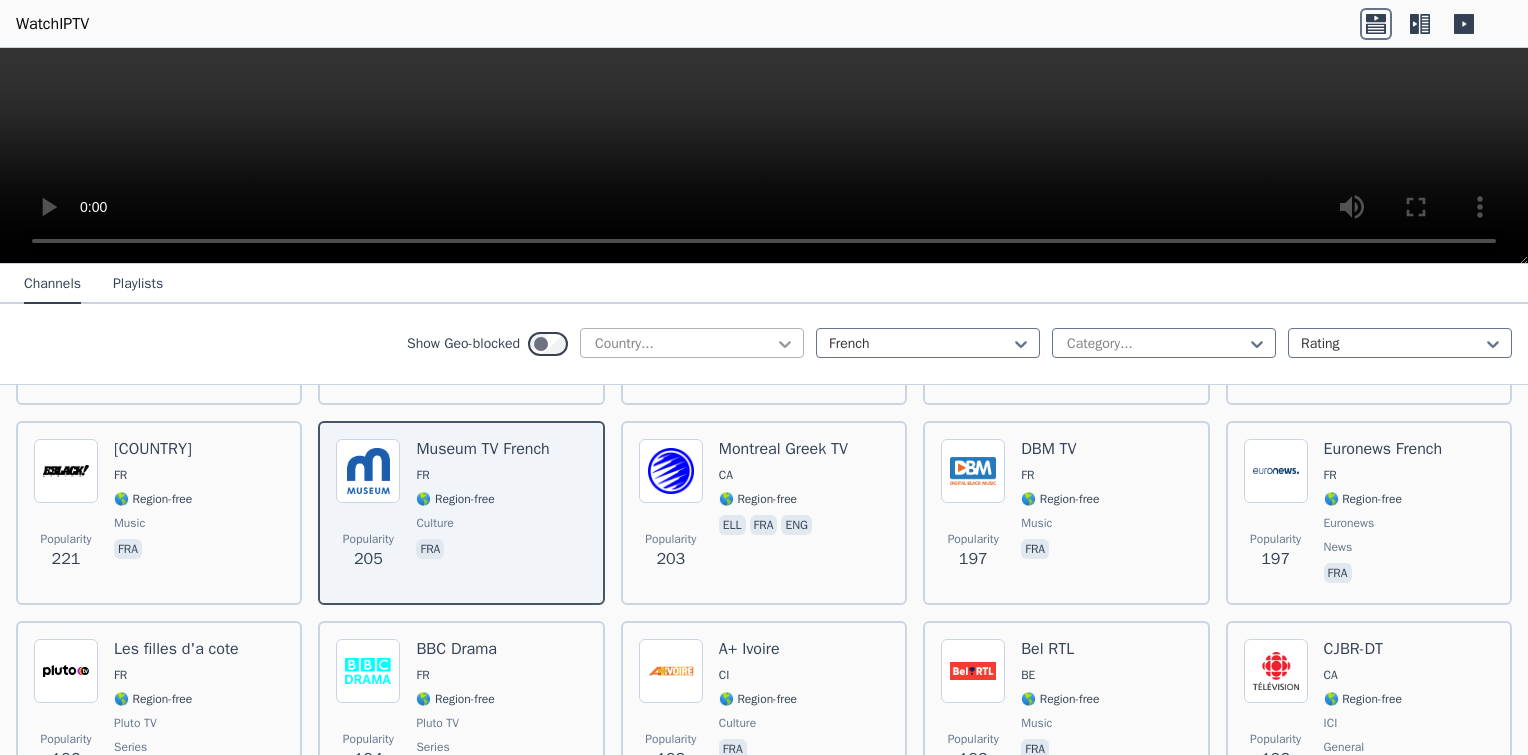 click 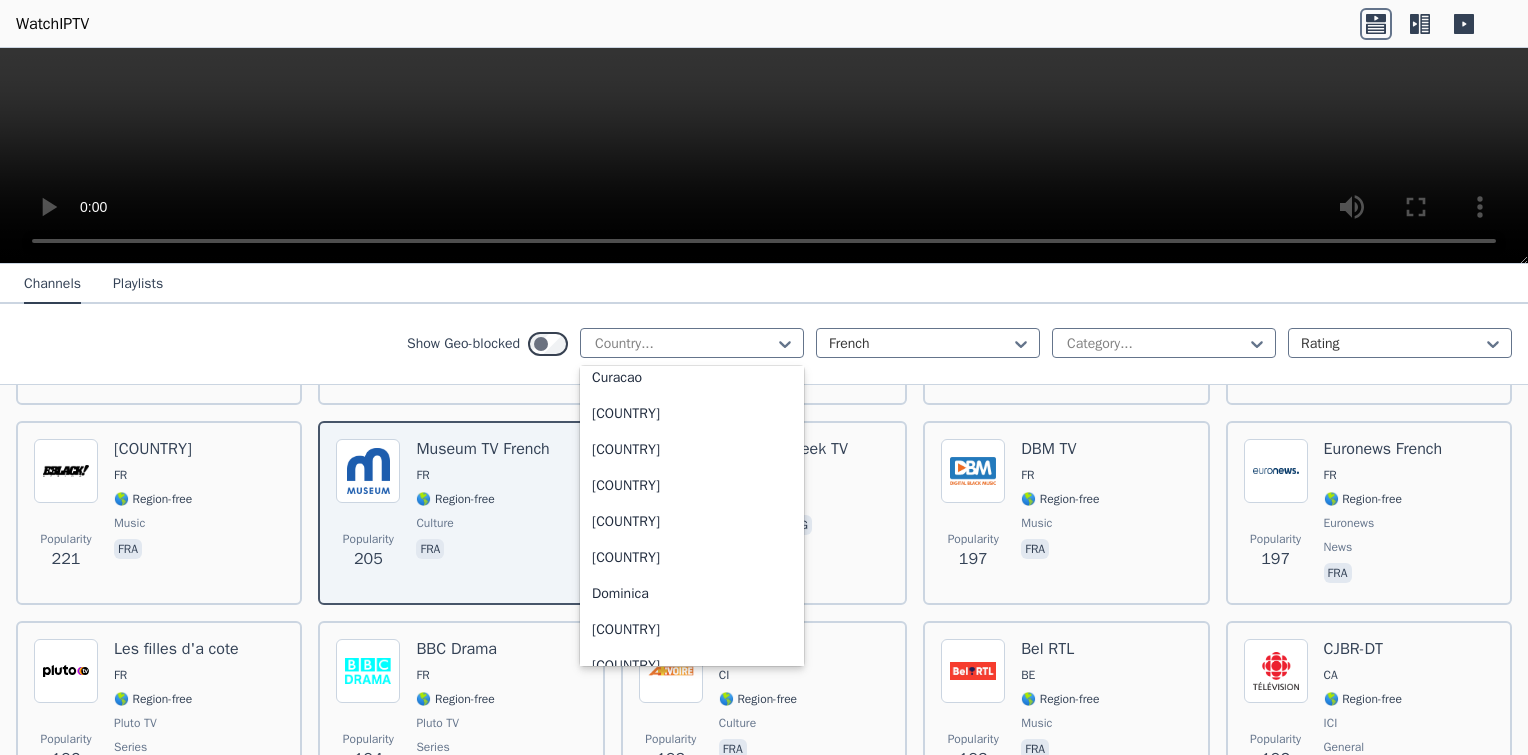 click on "[COUNTRY]" at bounding box center (692, 516) 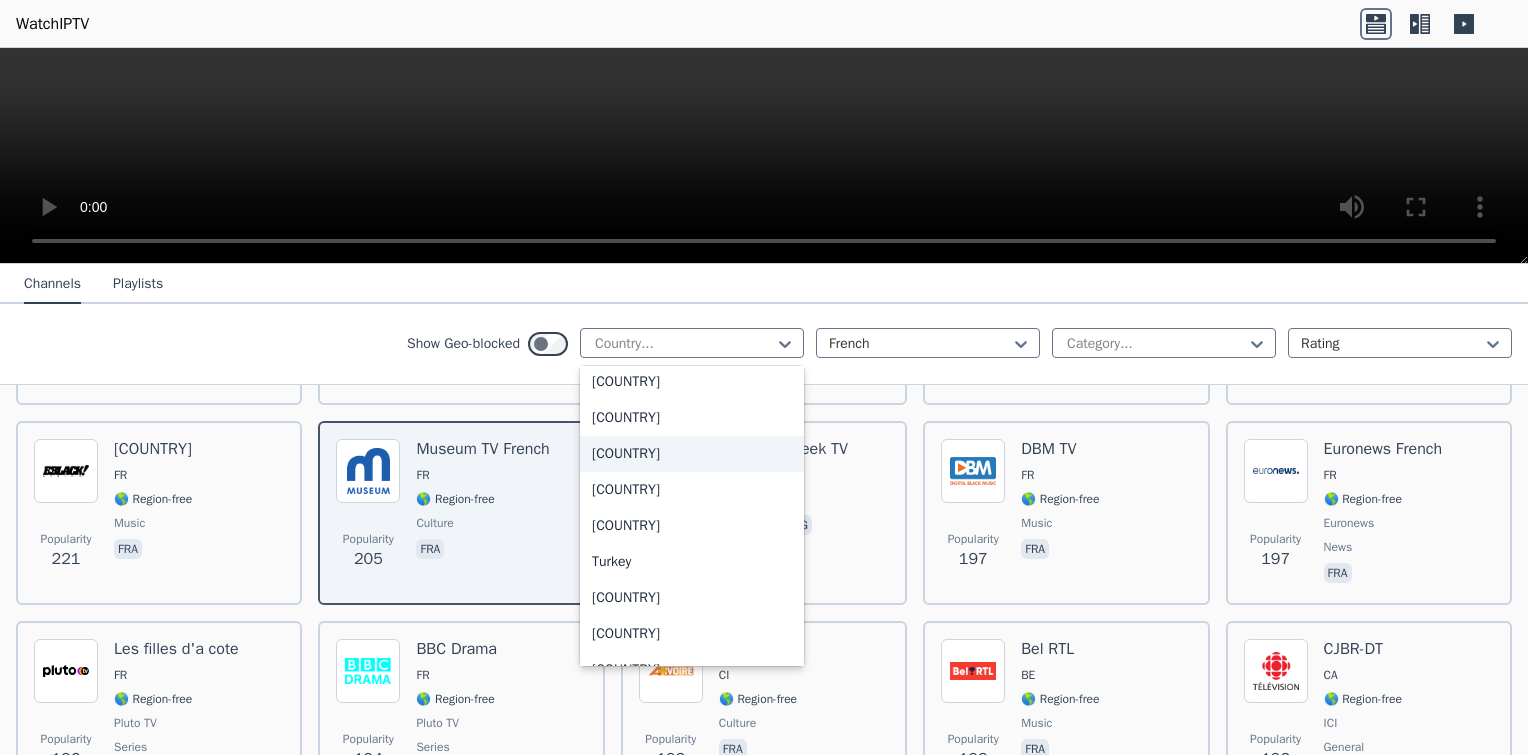 scroll, scrollTop: 7000, scrollLeft: 0, axis: vertical 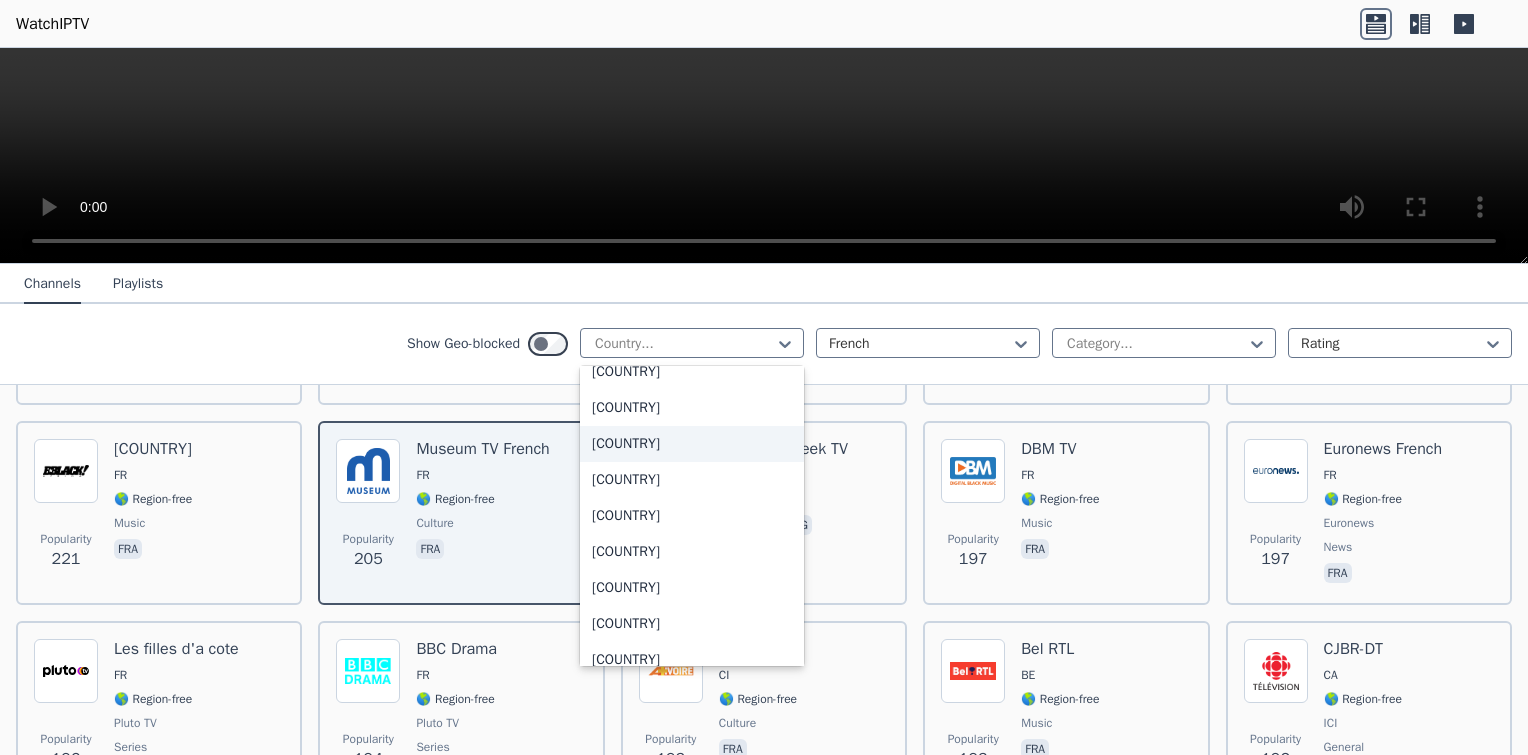 click on "[COUNTRY]" at bounding box center (692, 444) 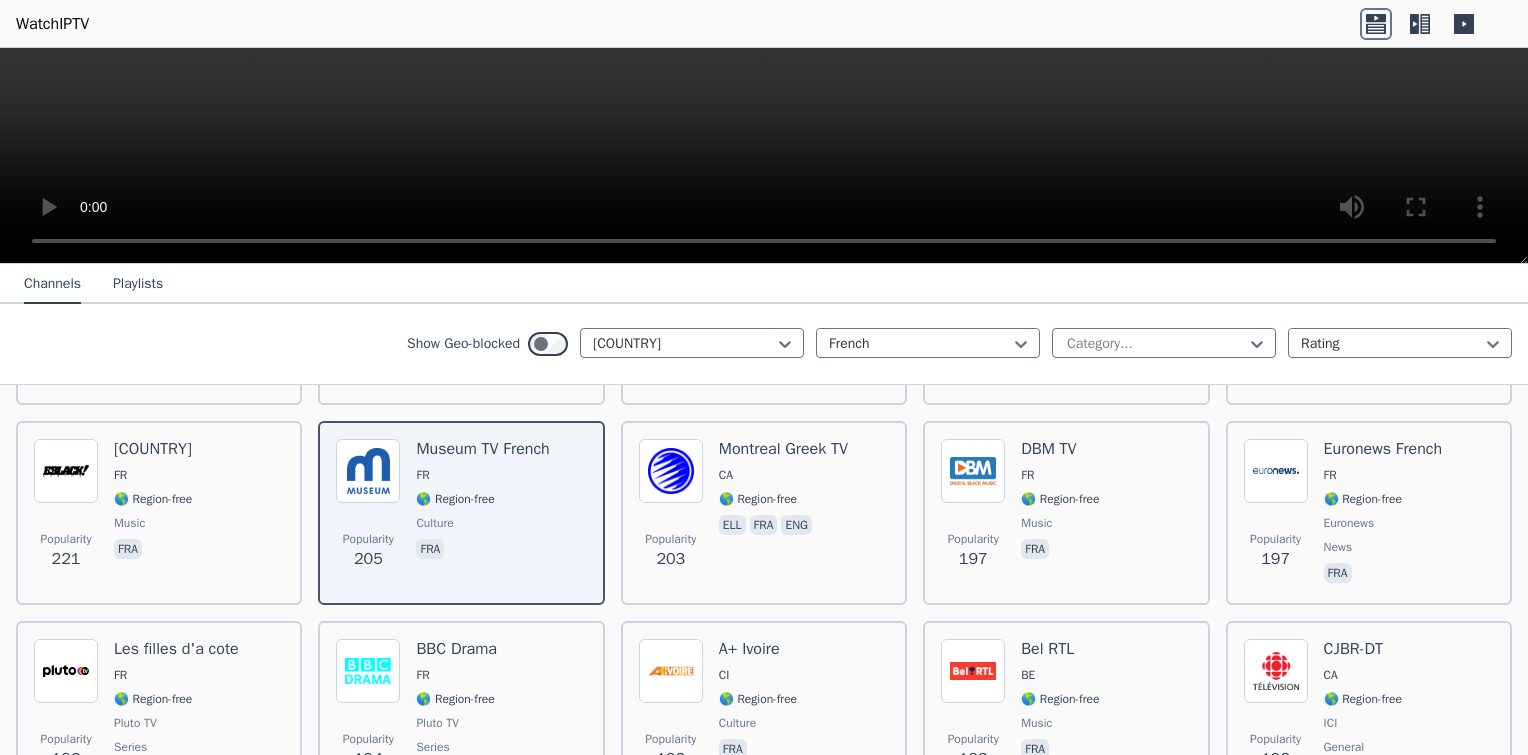scroll, scrollTop: 0, scrollLeft: 0, axis: both 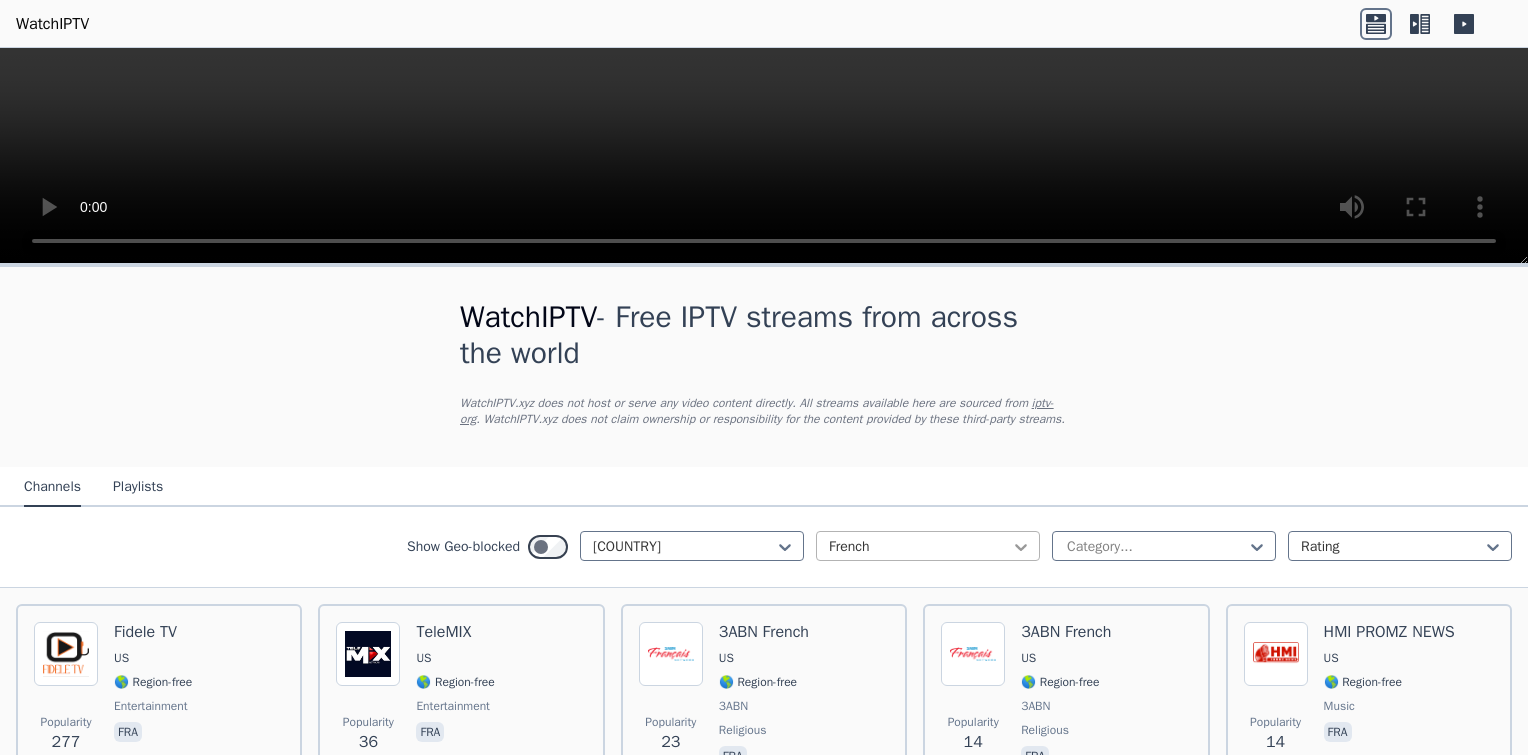 click 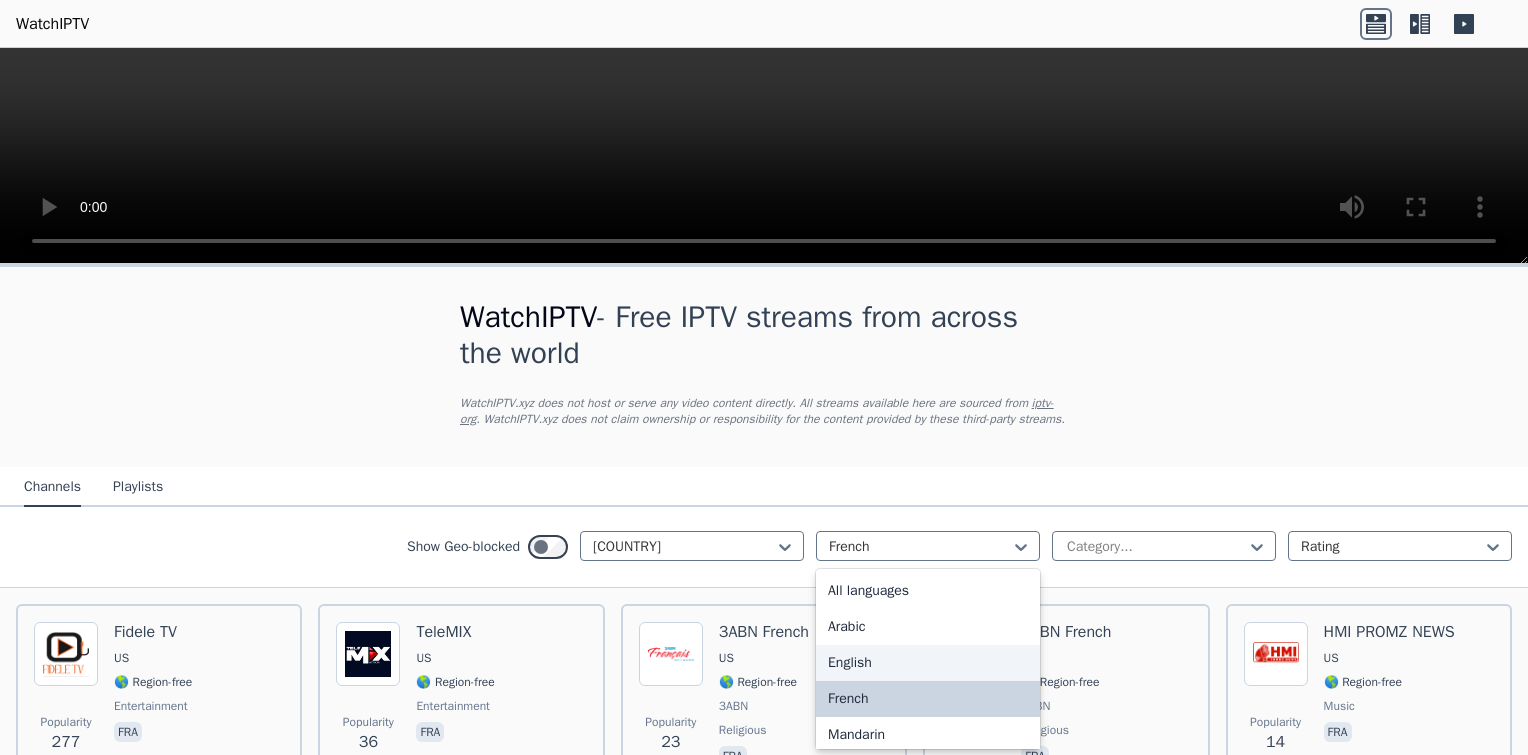 click on "English" at bounding box center [928, 663] 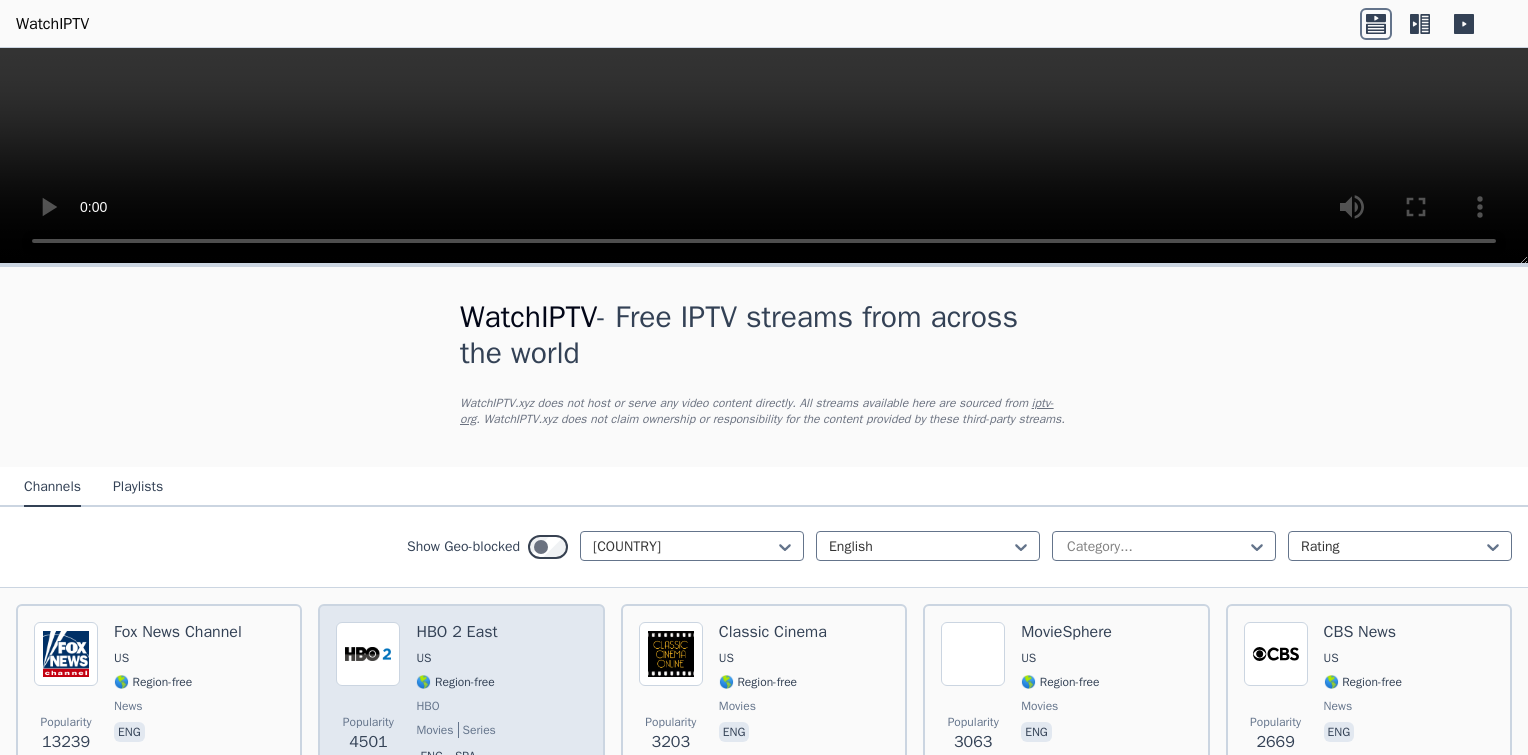 drag, startPoint x: 458, startPoint y: 684, endPoint x: 458, endPoint y: 668, distance: 16 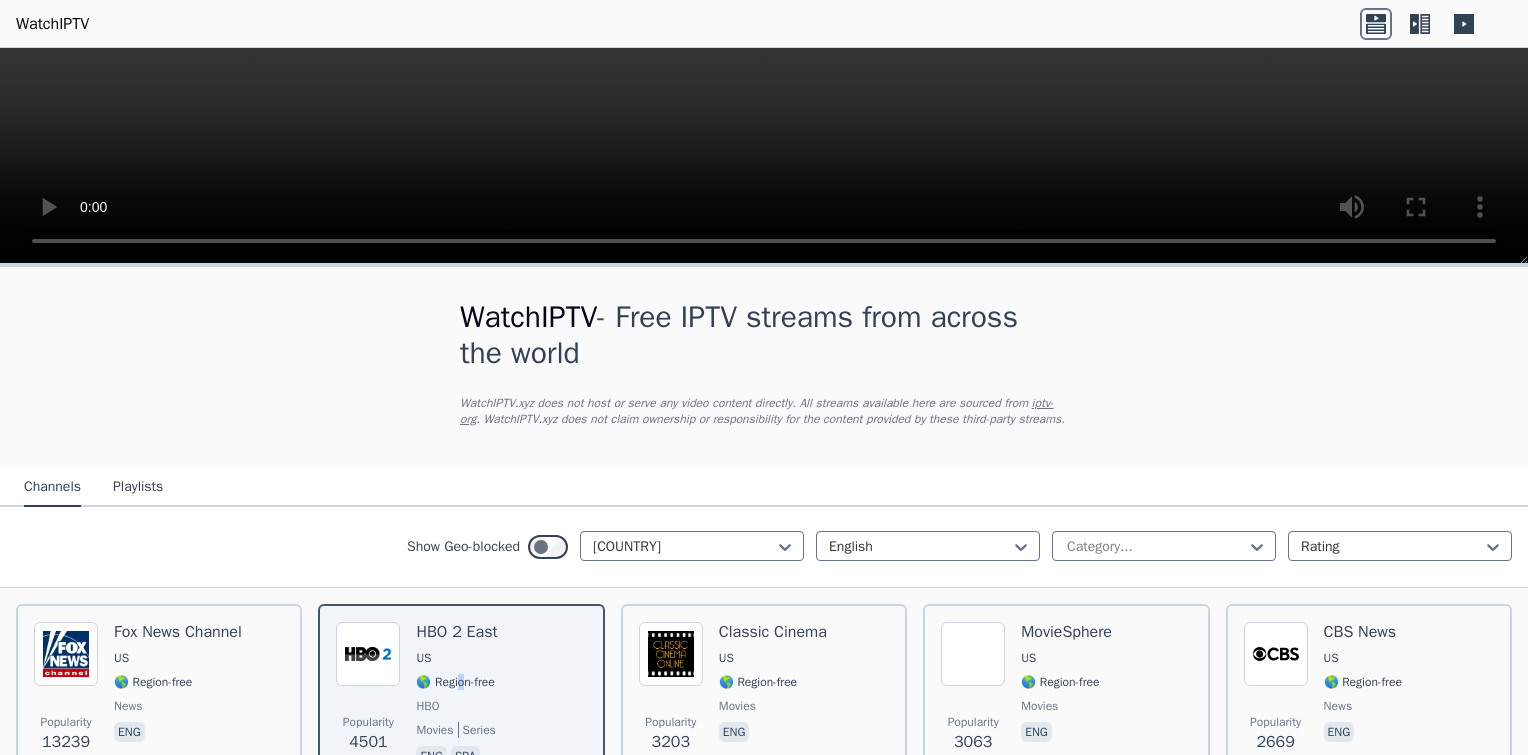 scroll, scrollTop: 429, scrollLeft: 0, axis: vertical 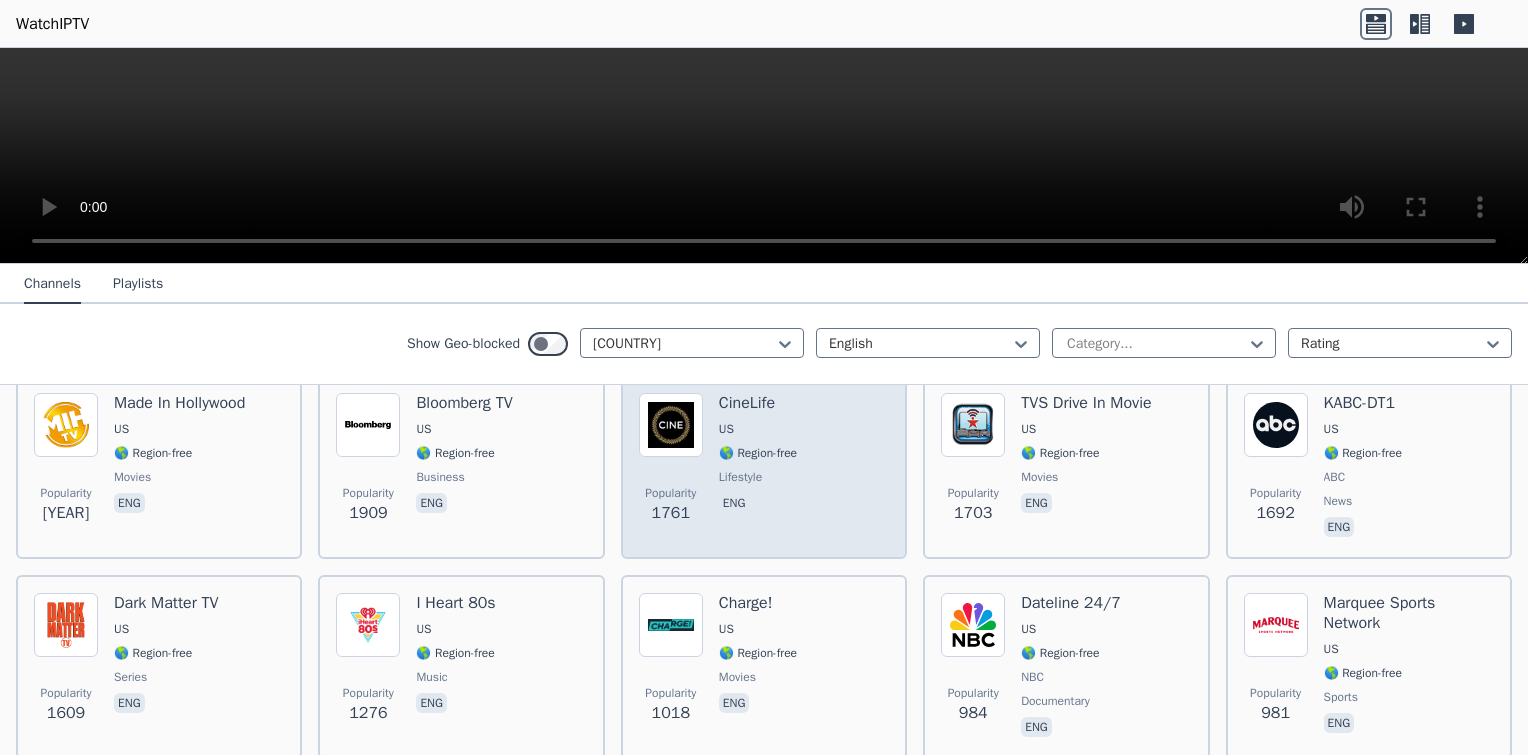 click on "[COUNTRY]" at bounding box center (764, 467) 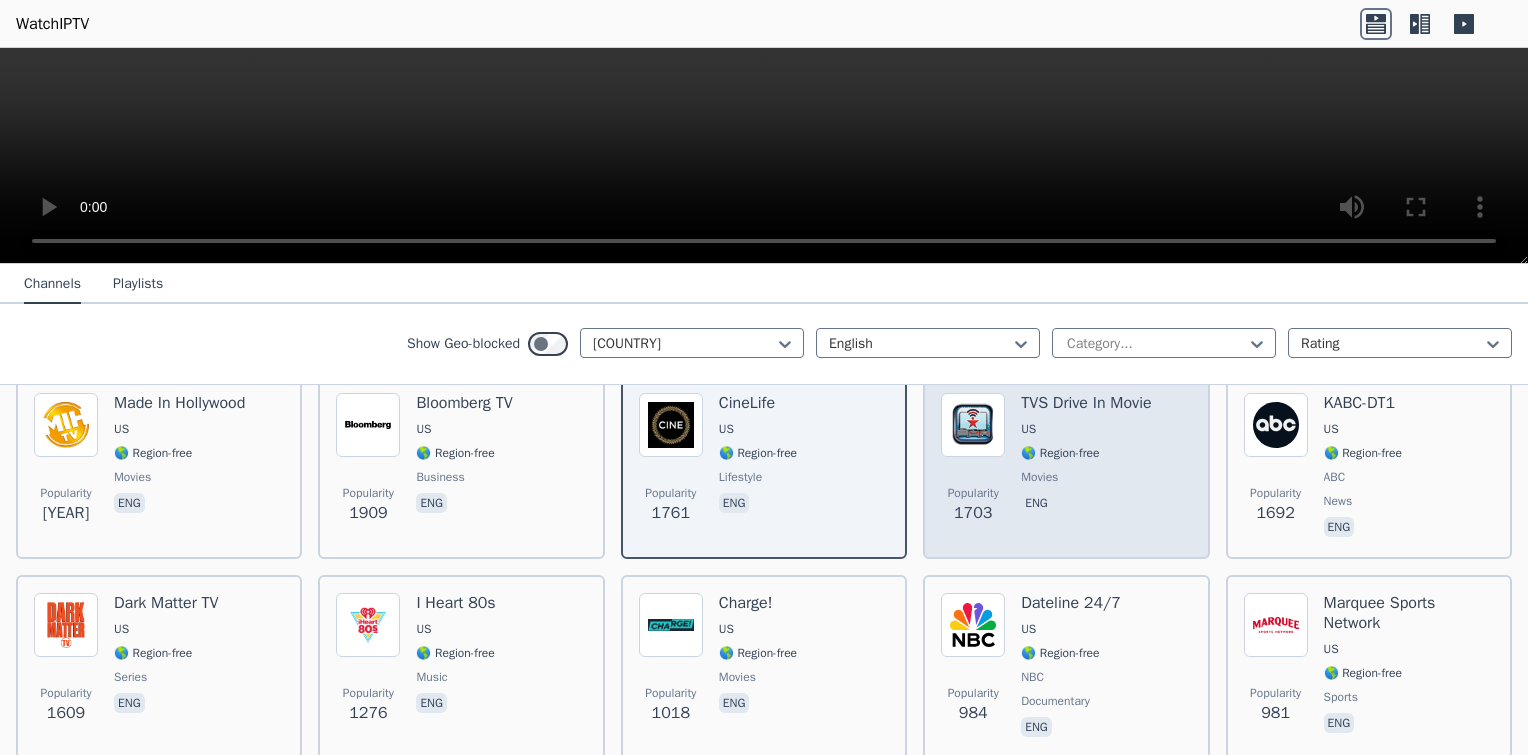 click on "movies" at bounding box center (1086, 477) 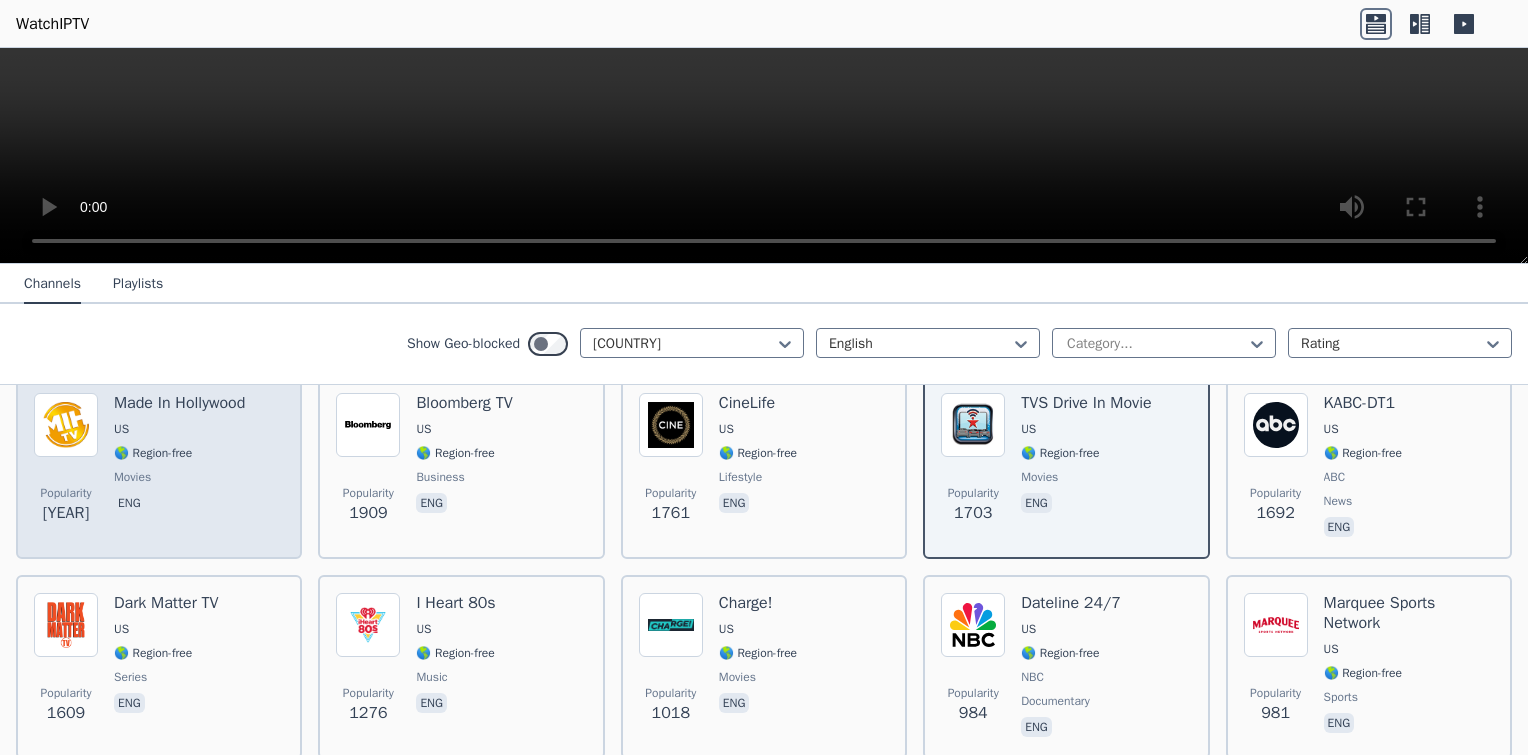 click on "movies" at bounding box center (179, 477) 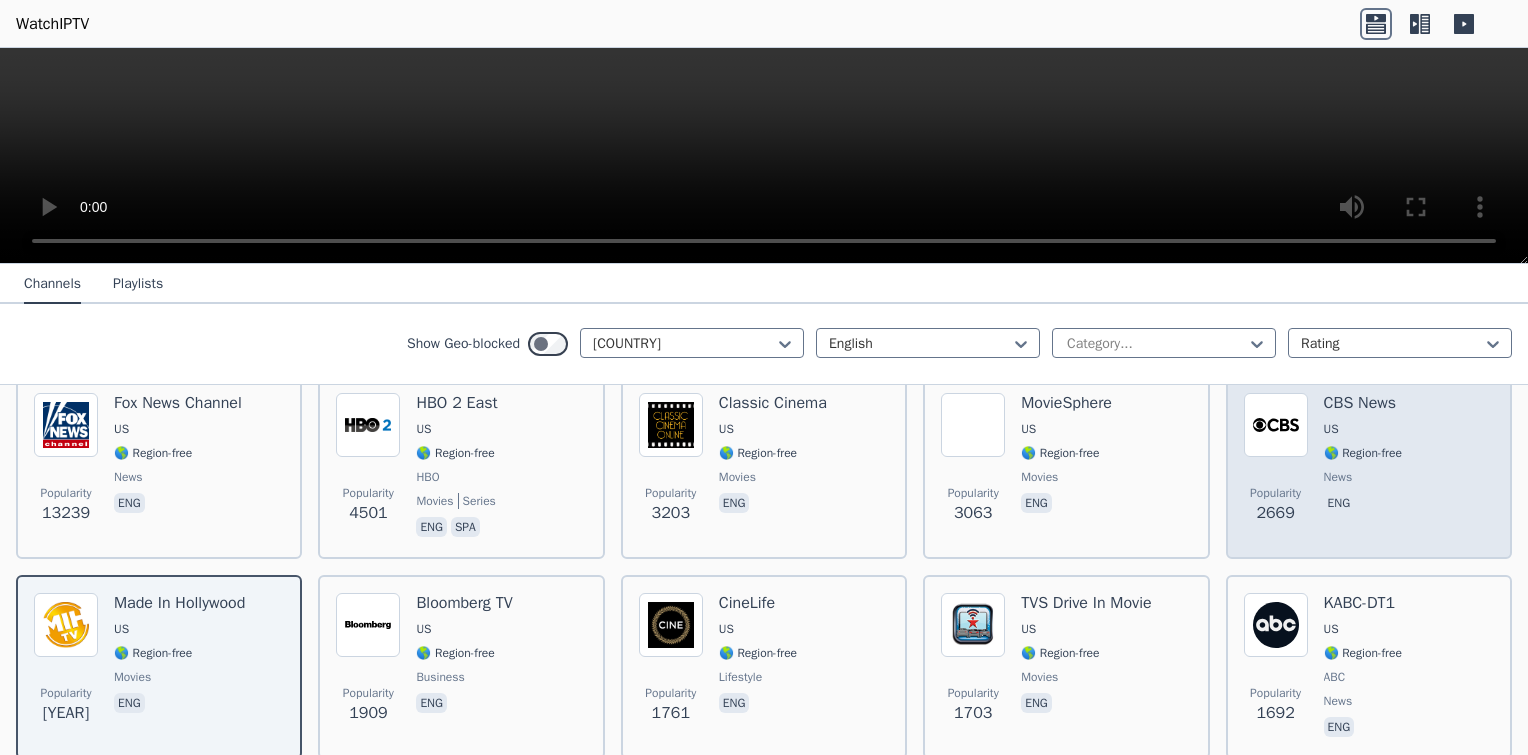 scroll, scrollTop: 562, scrollLeft: 0, axis: vertical 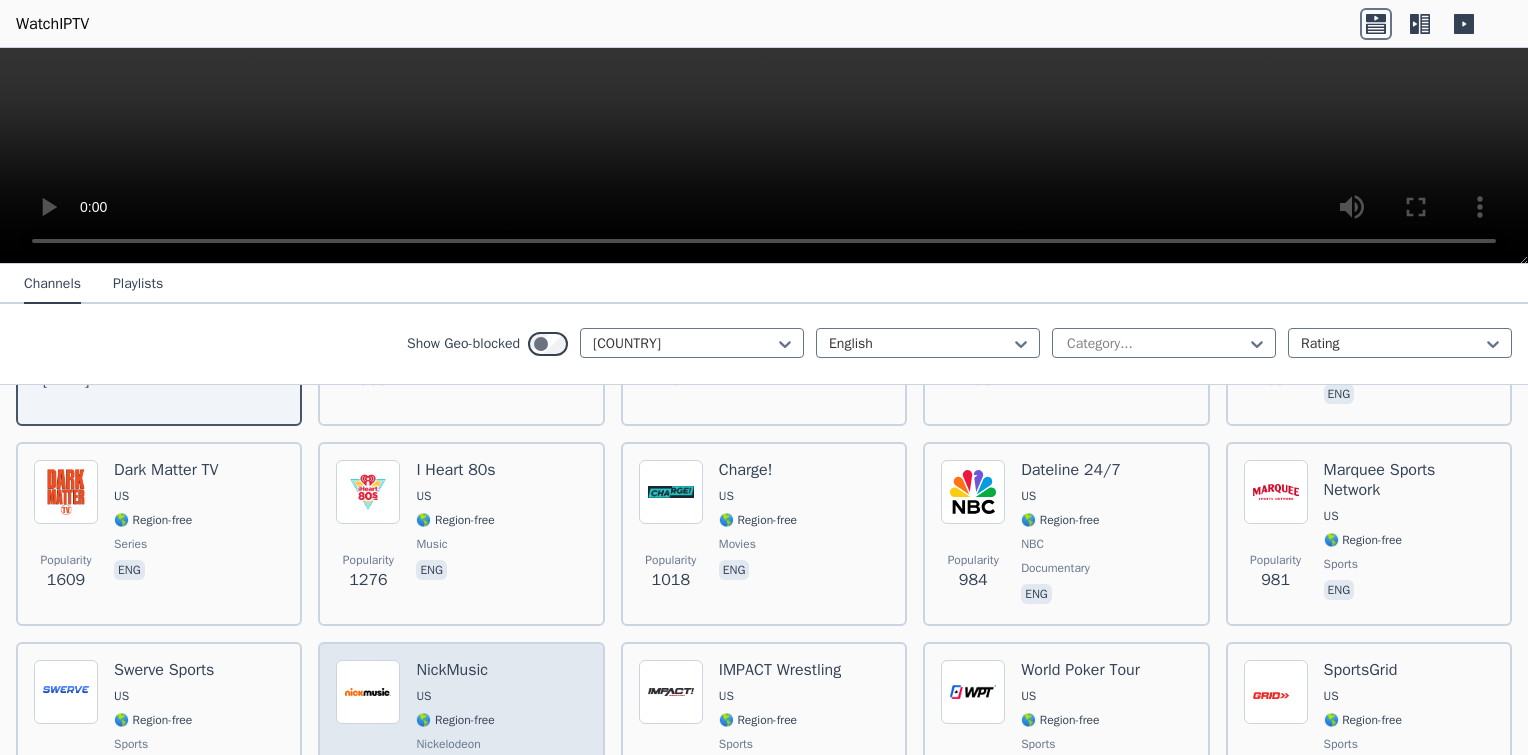 drag, startPoint x: 586, startPoint y: 714, endPoint x: 581, endPoint y: 701, distance: 13.928389 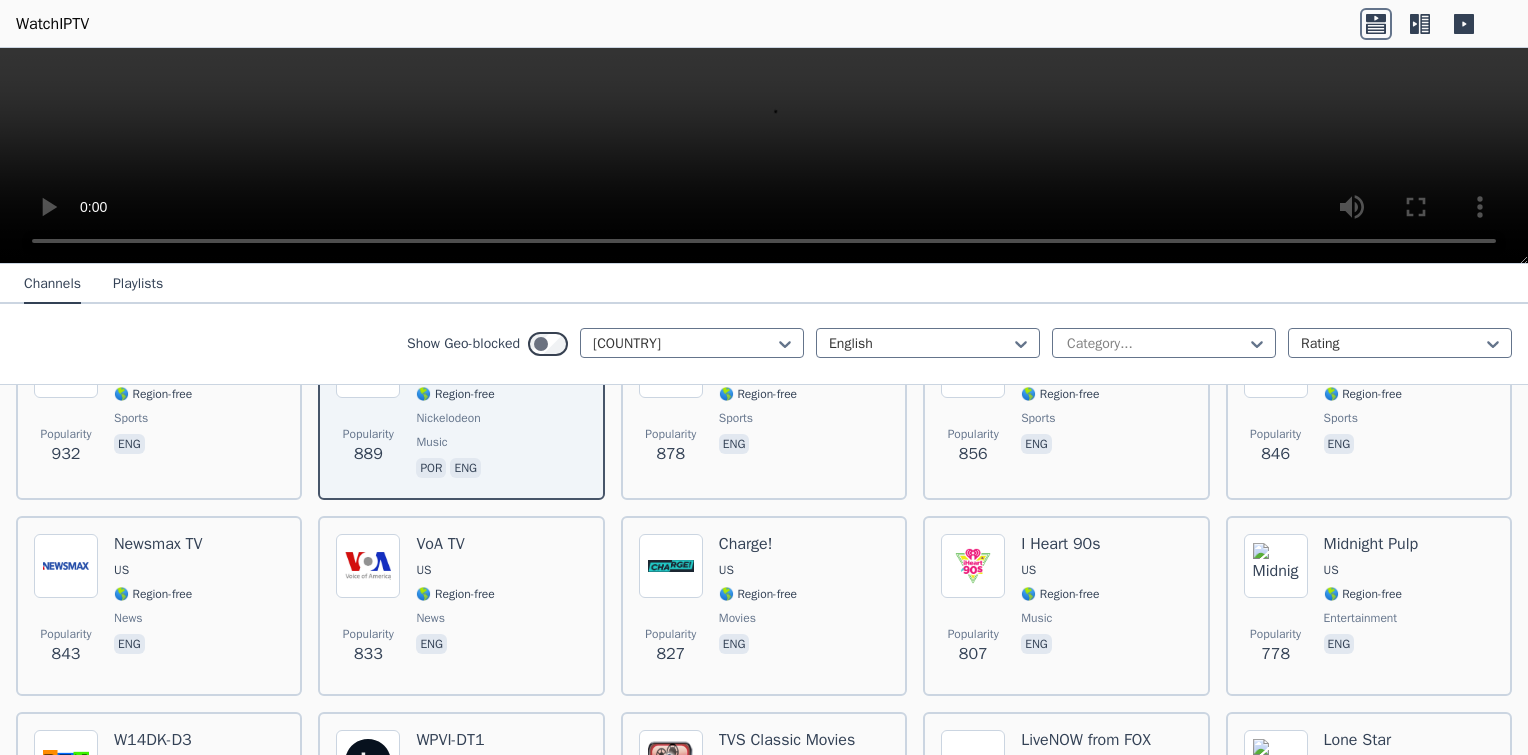 scroll, scrollTop: 896, scrollLeft: 0, axis: vertical 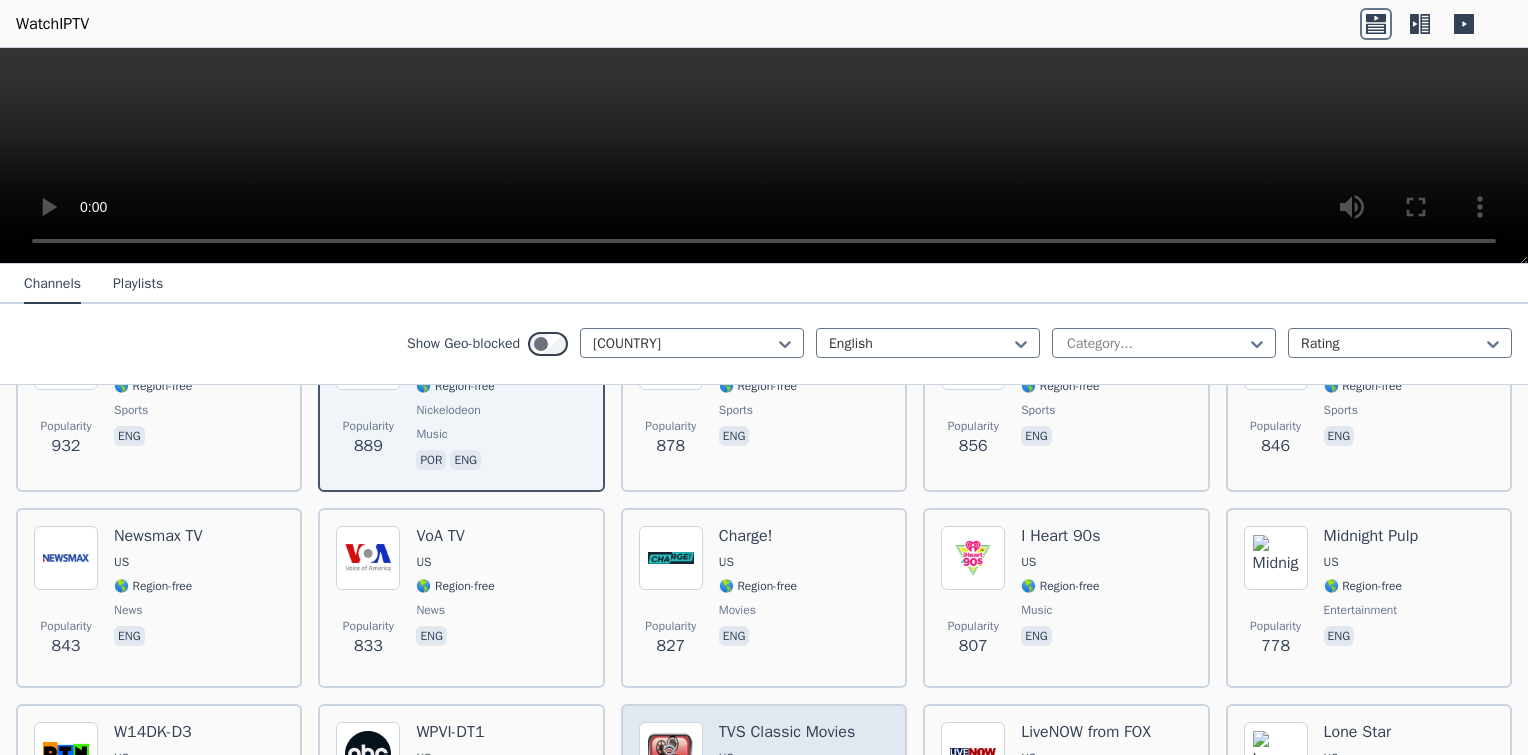 click on "TVS Classic Movies US 🌎 Region-free classic eng" at bounding box center [787, 796] 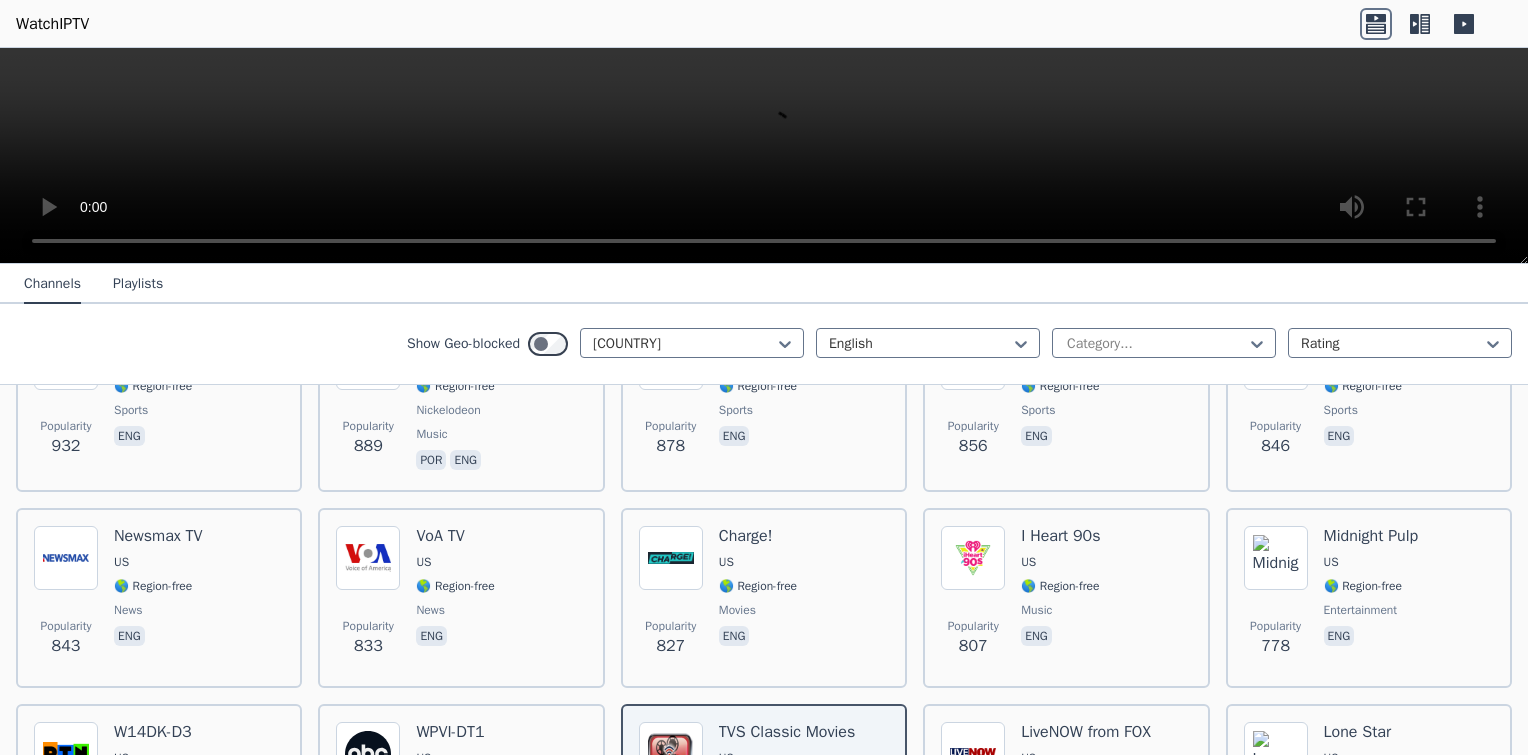 scroll, scrollTop: 1229, scrollLeft: 0, axis: vertical 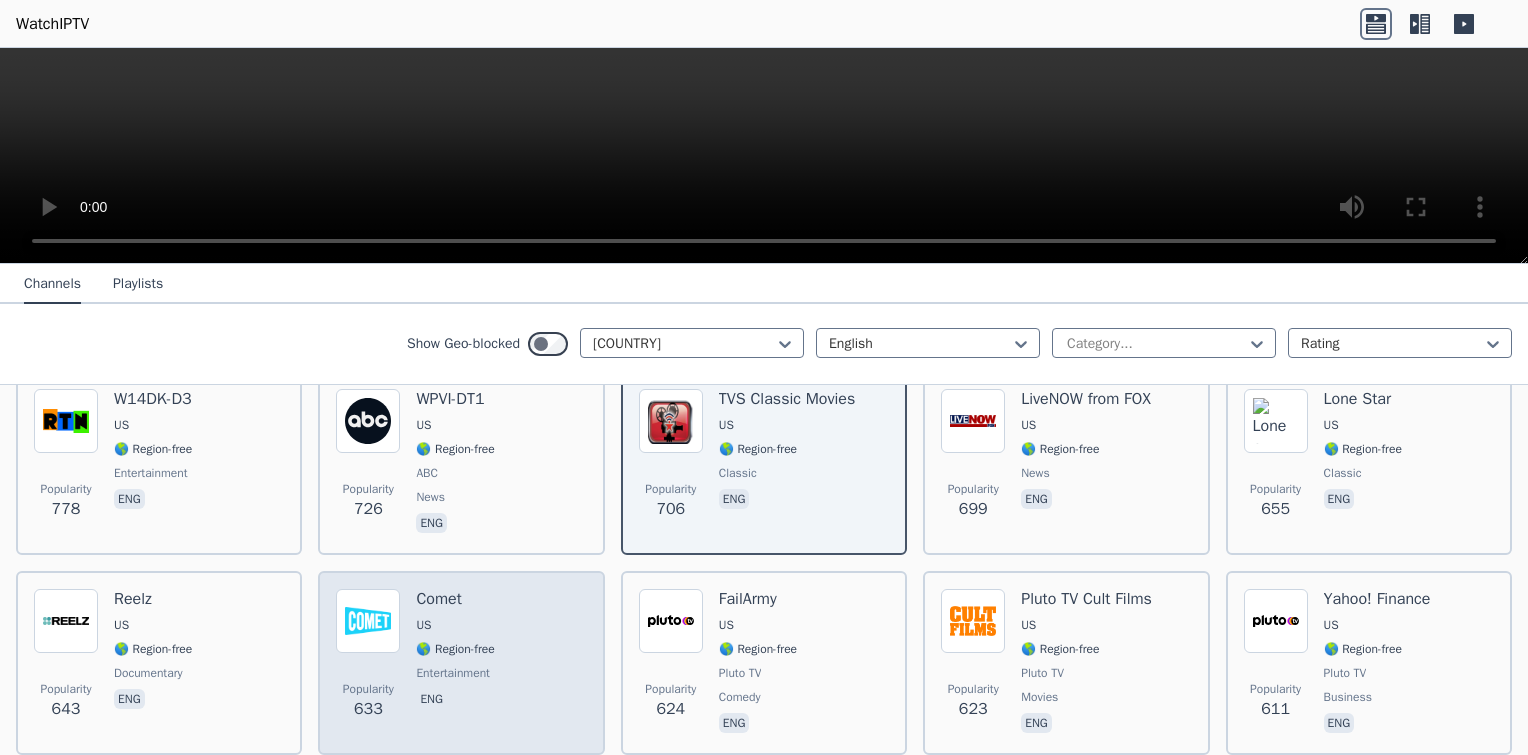click on "[COUNTRY]" at bounding box center (461, 663) 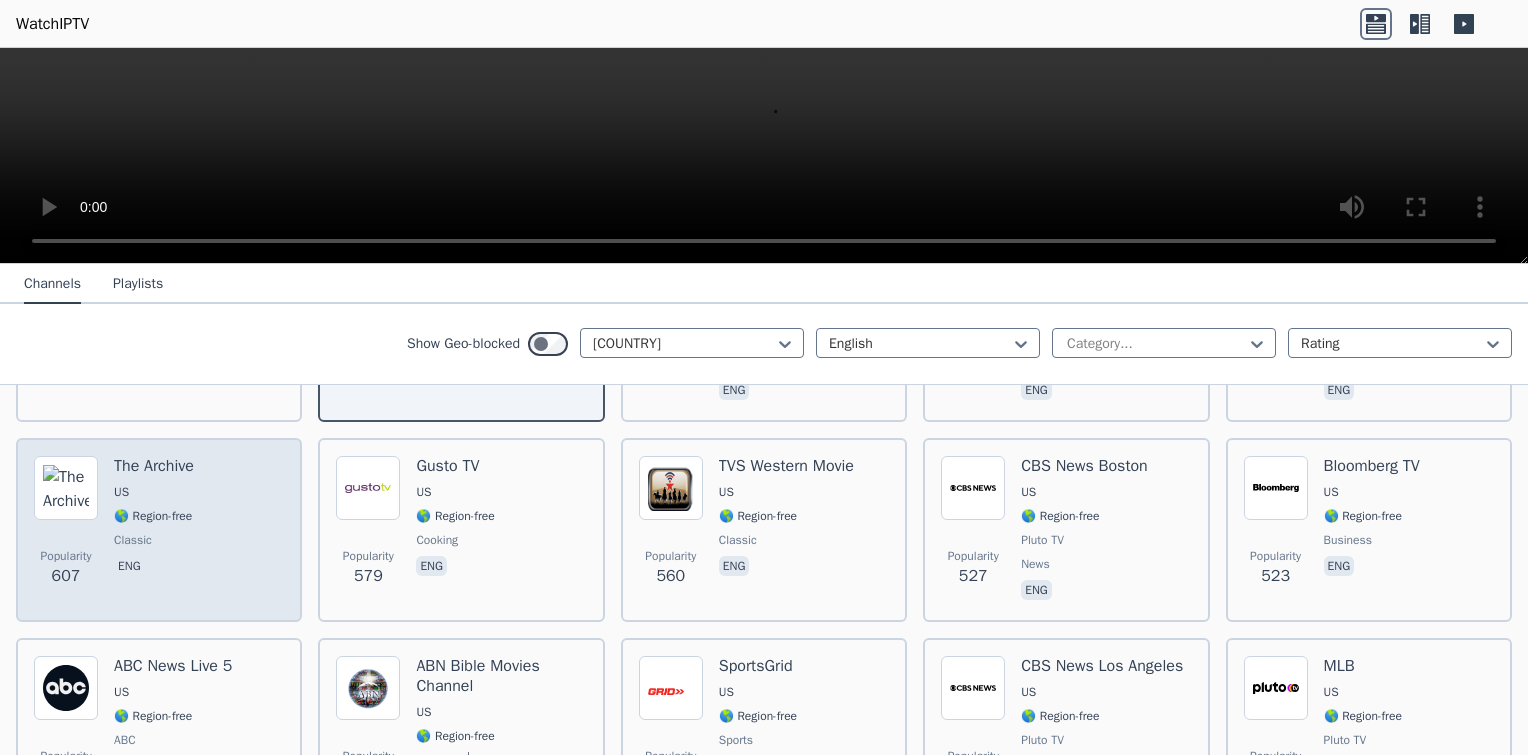 scroll, scrollTop: 1896, scrollLeft: 0, axis: vertical 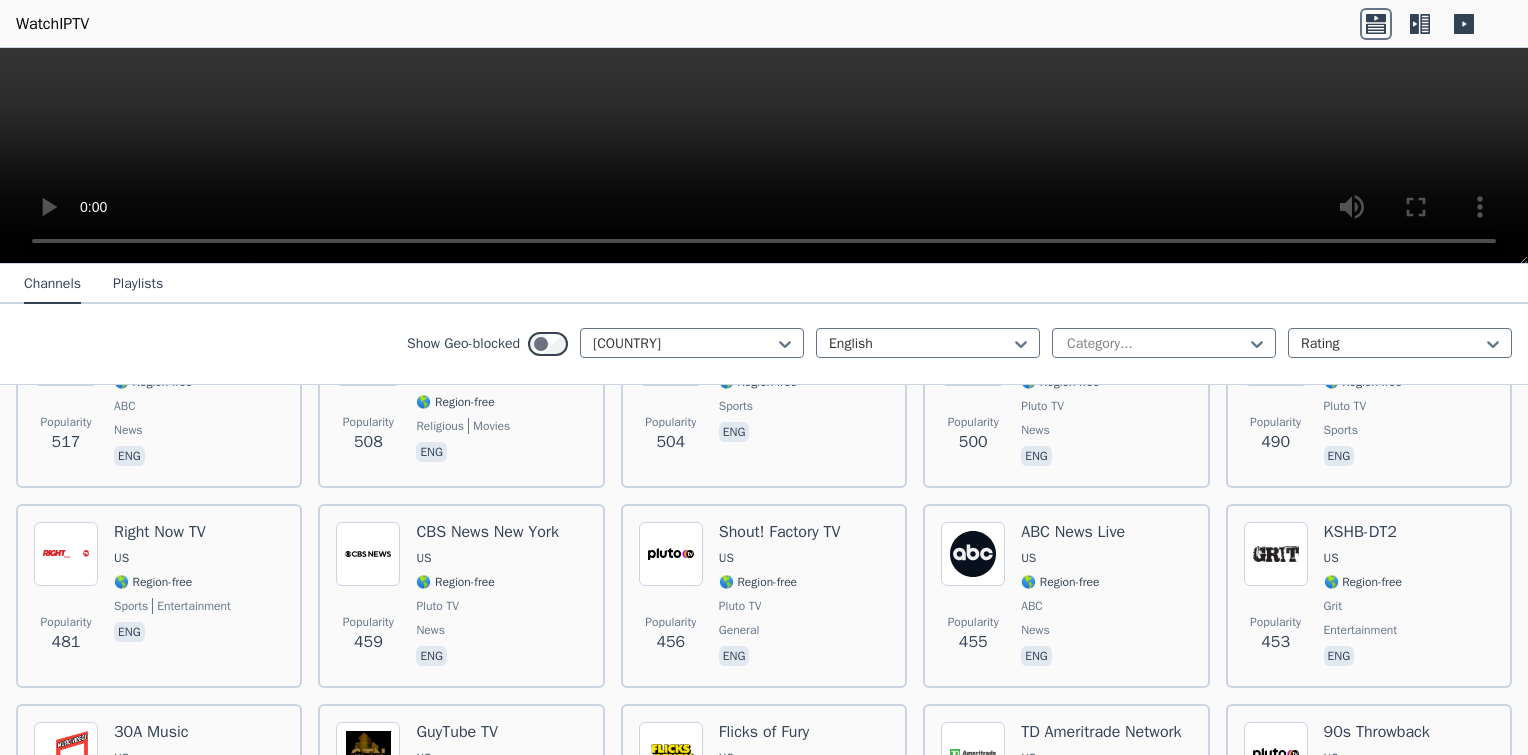 click on "[COUNTRY]" at bounding box center [764, 344] 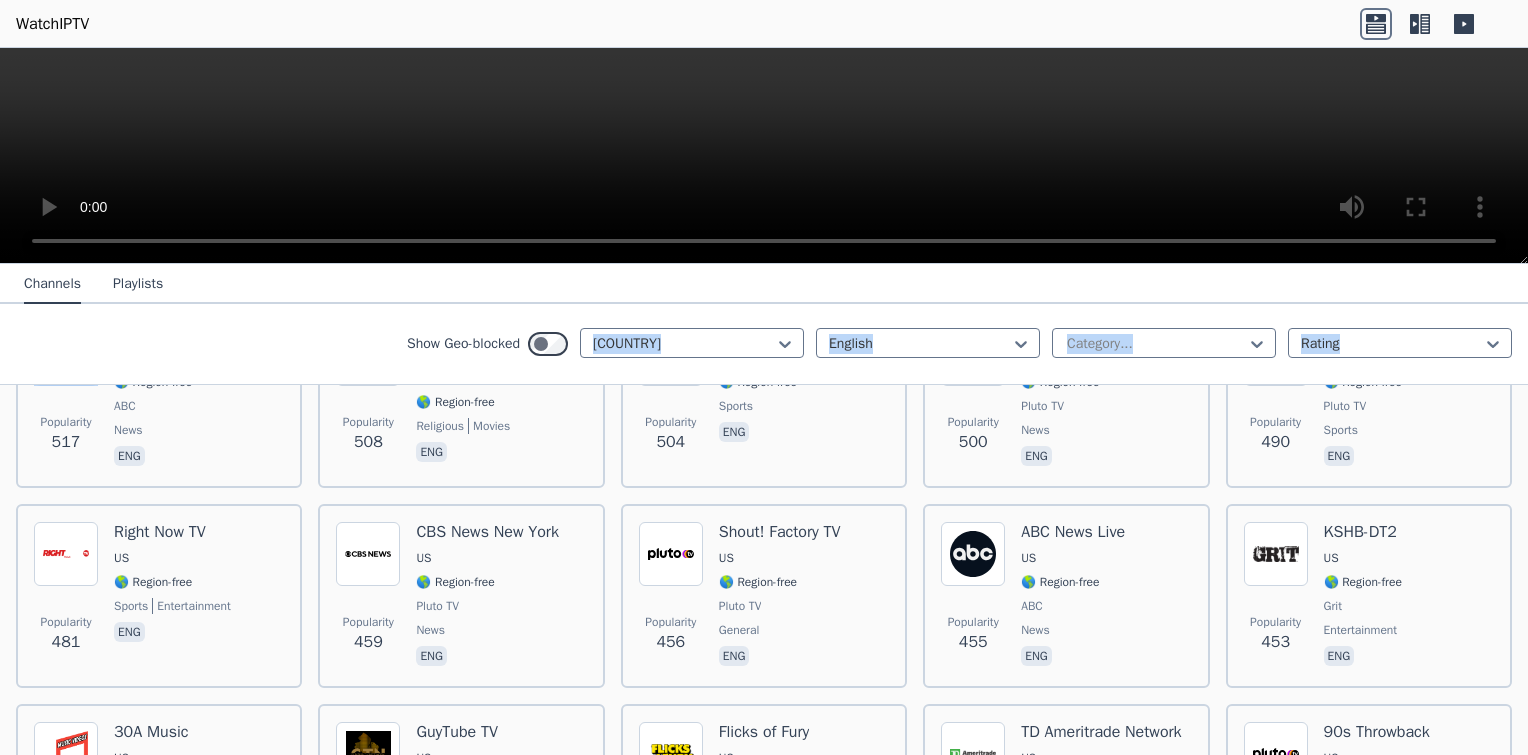 click on "[COUNTRY]" at bounding box center [764, 377] 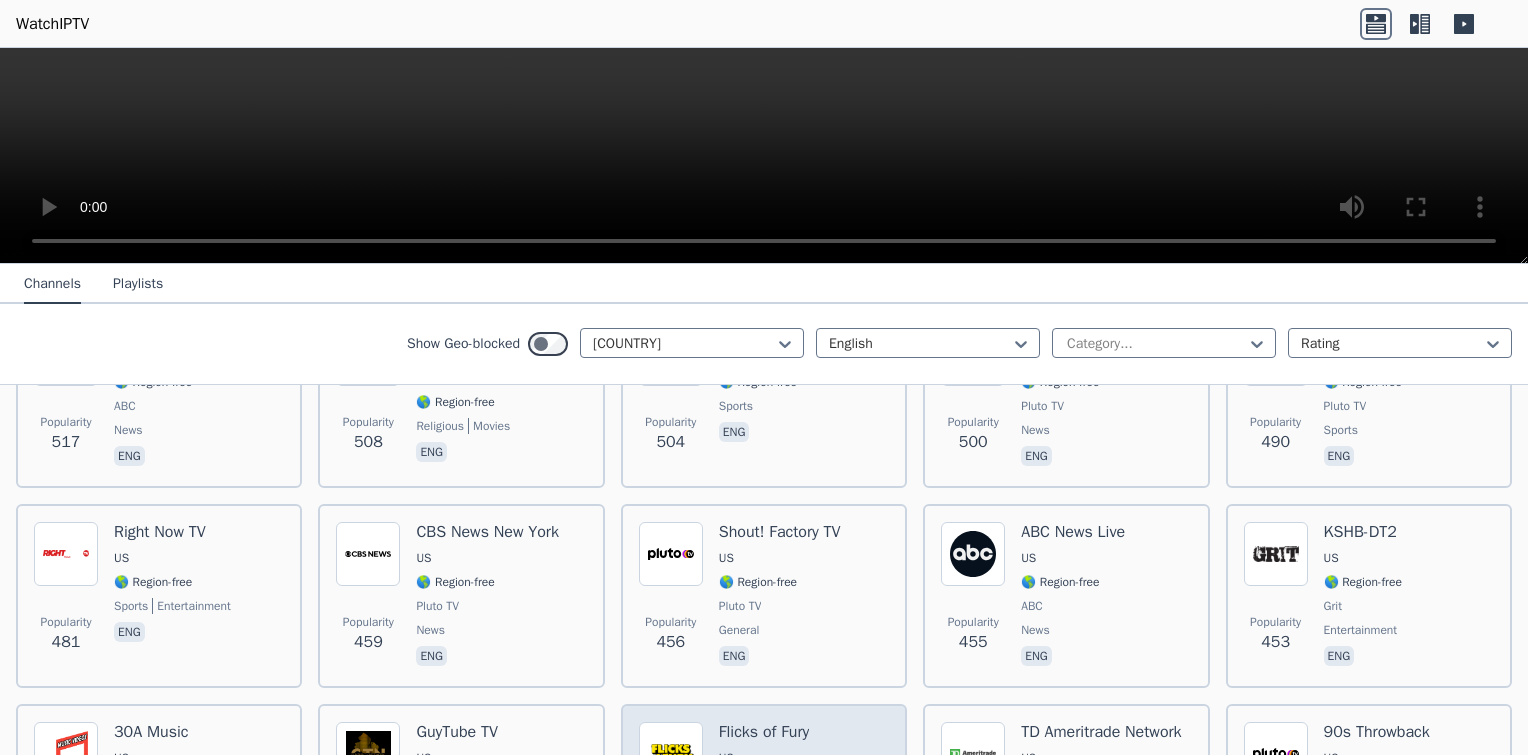 click on "[COUNTRY]" at bounding box center [764, 796] 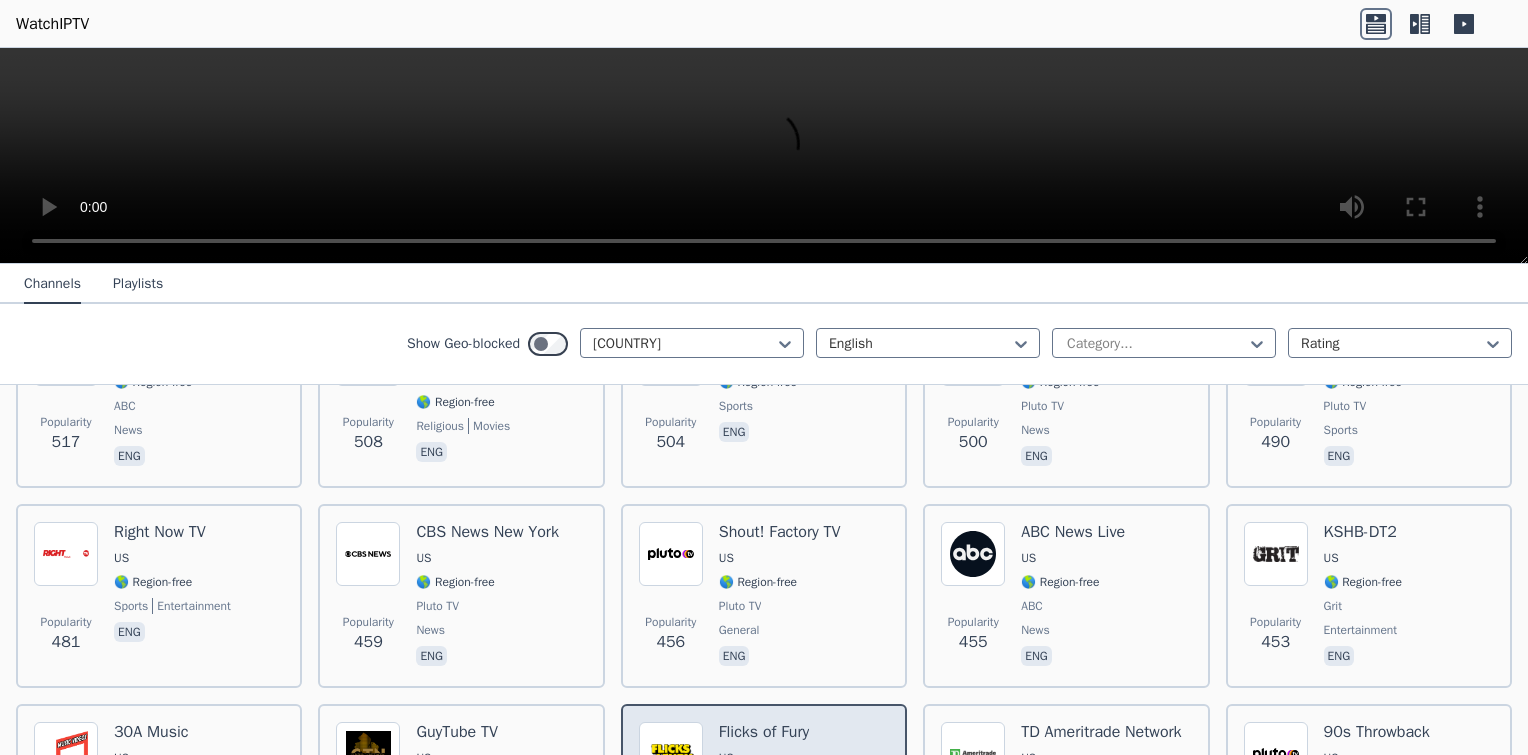 scroll, scrollTop: 2229, scrollLeft: 0, axis: vertical 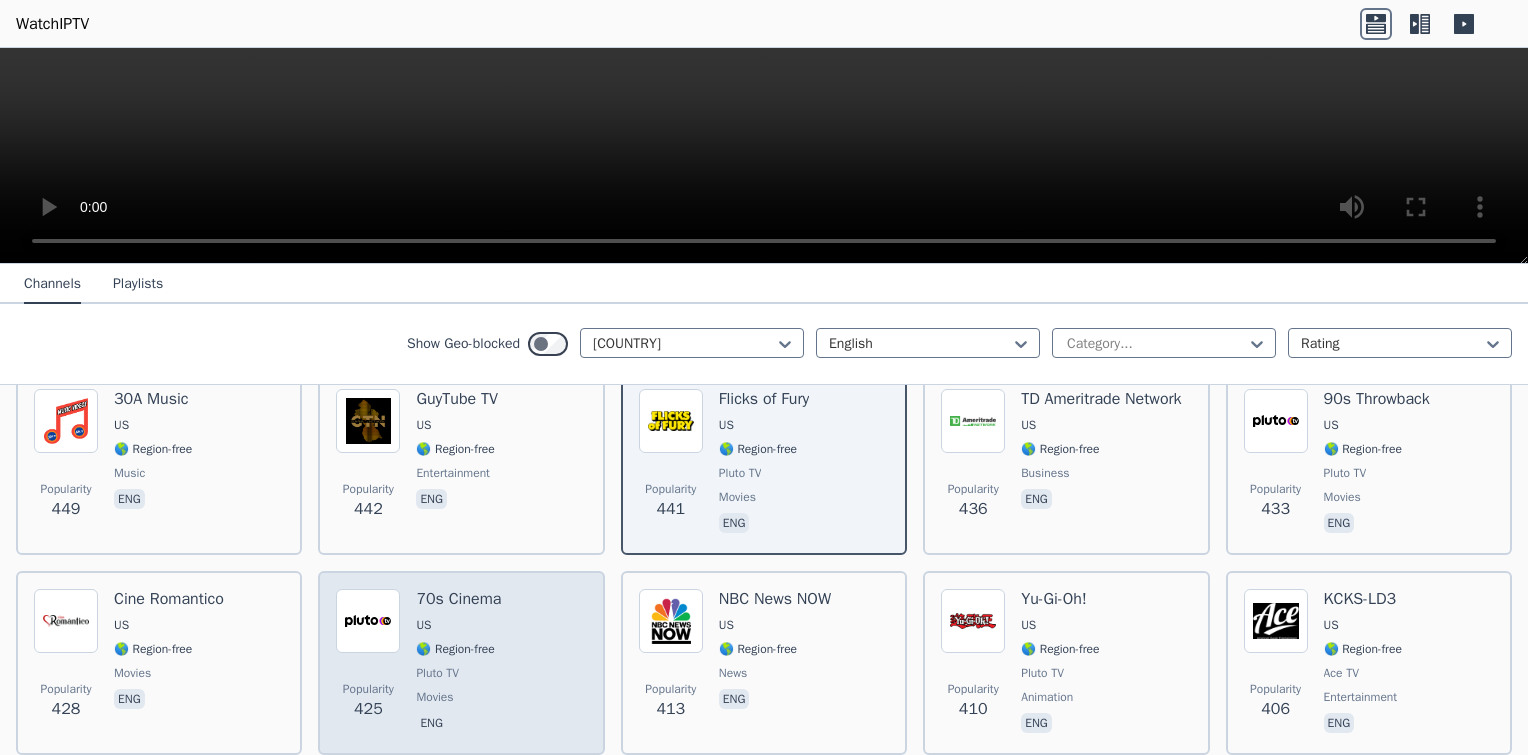 click on "[COUNTRY]" at bounding box center (461, 663) 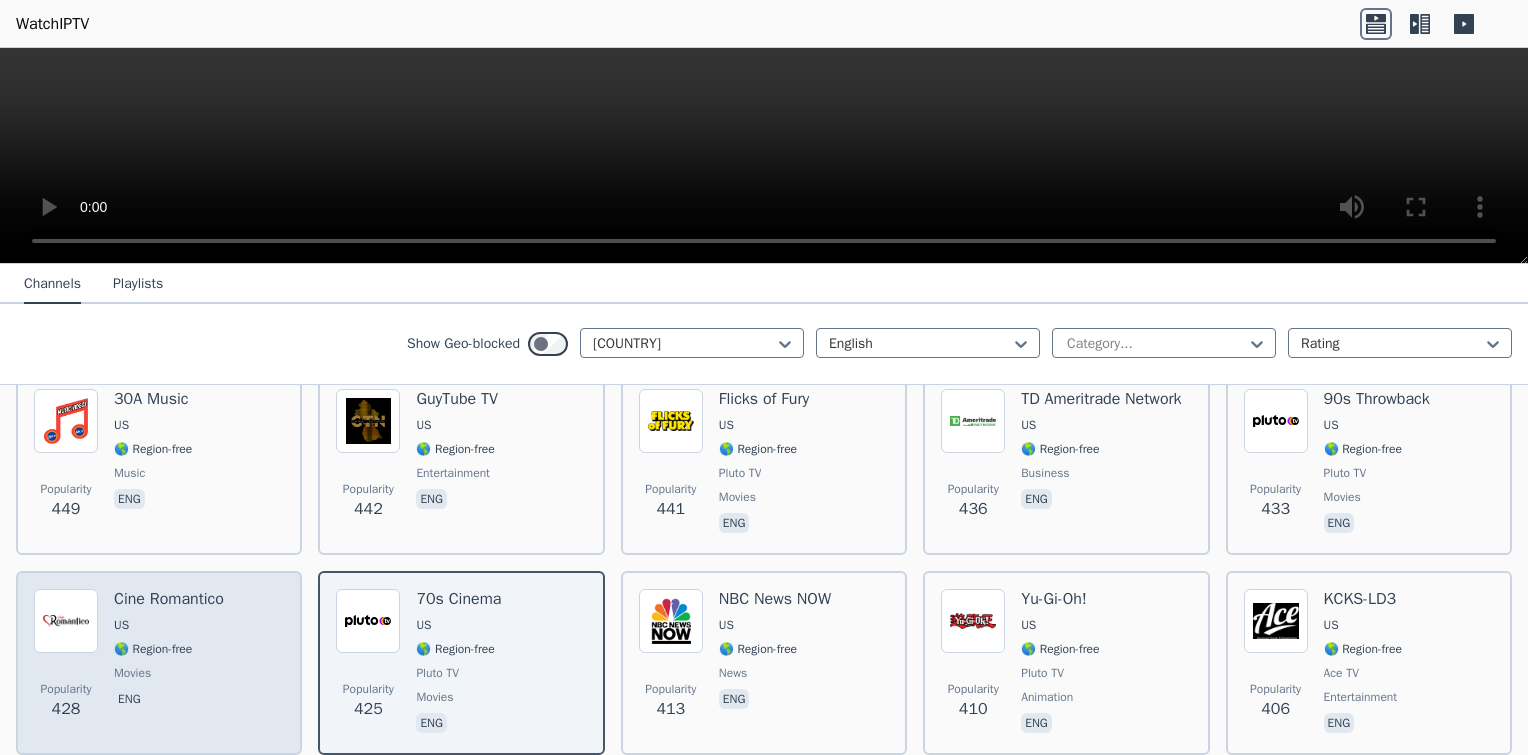 click on "[COUNTRY]" at bounding box center (159, 663) 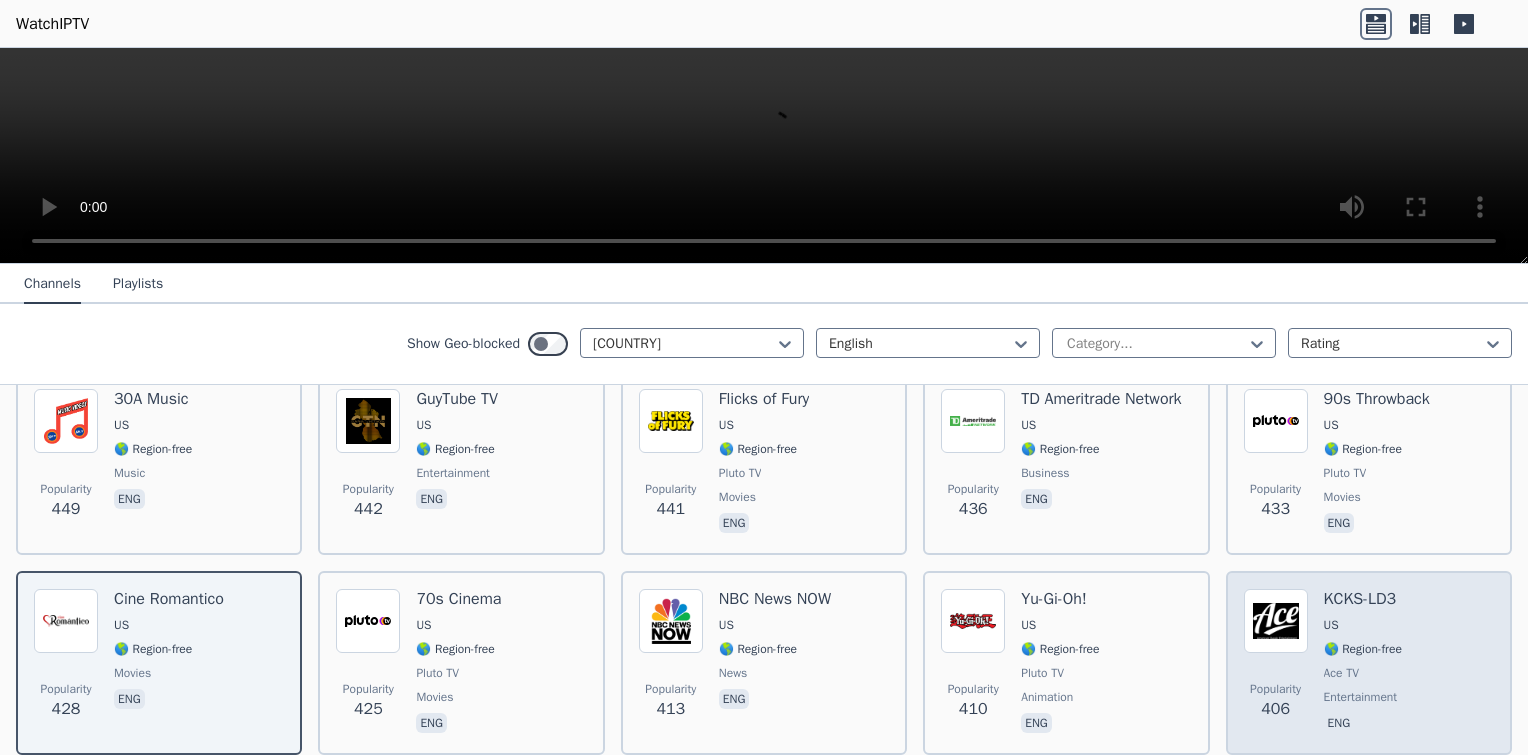 scroll, scrollTop: 2562, scrollLeft: 0, axis: vertical 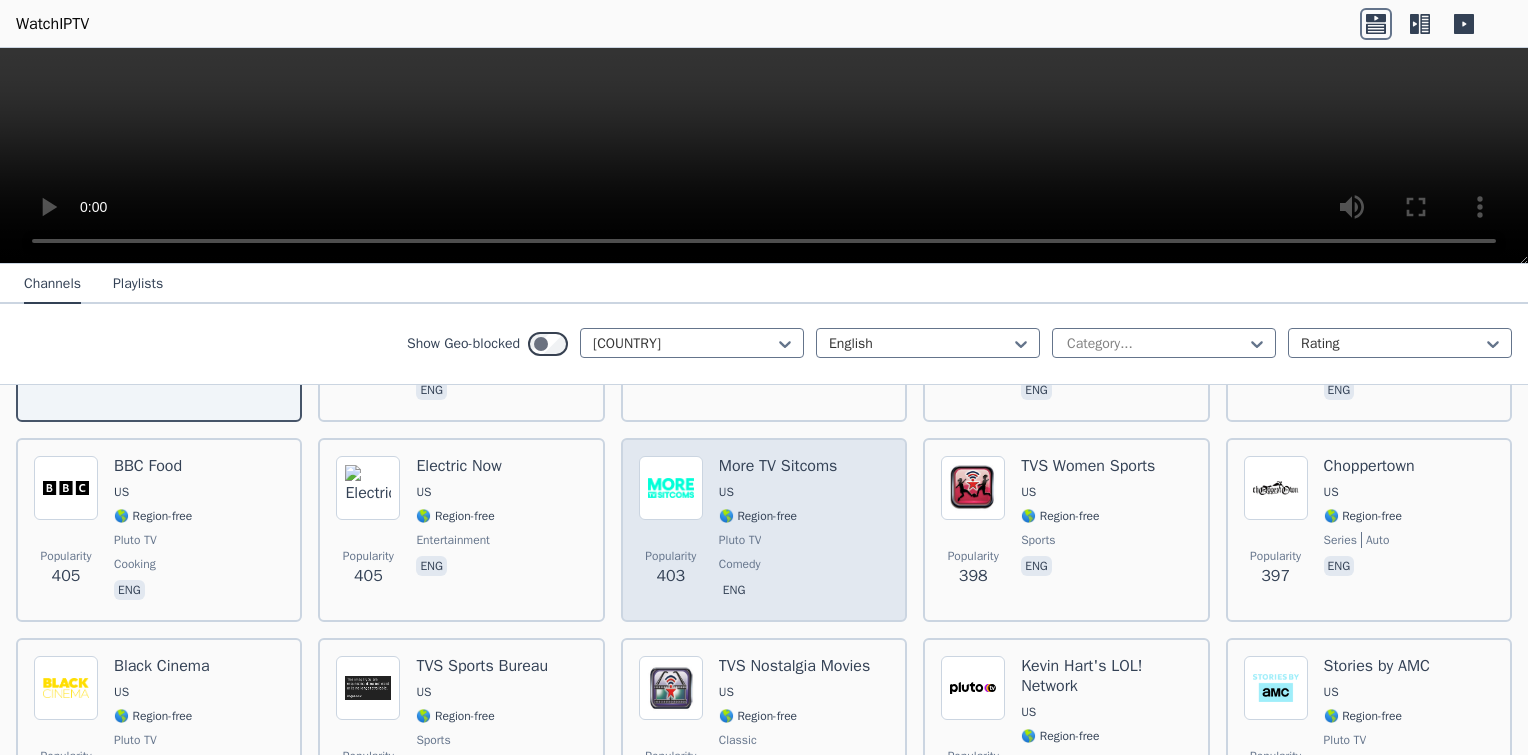 click on "Pluto TV" at bounding box center [778, 540] 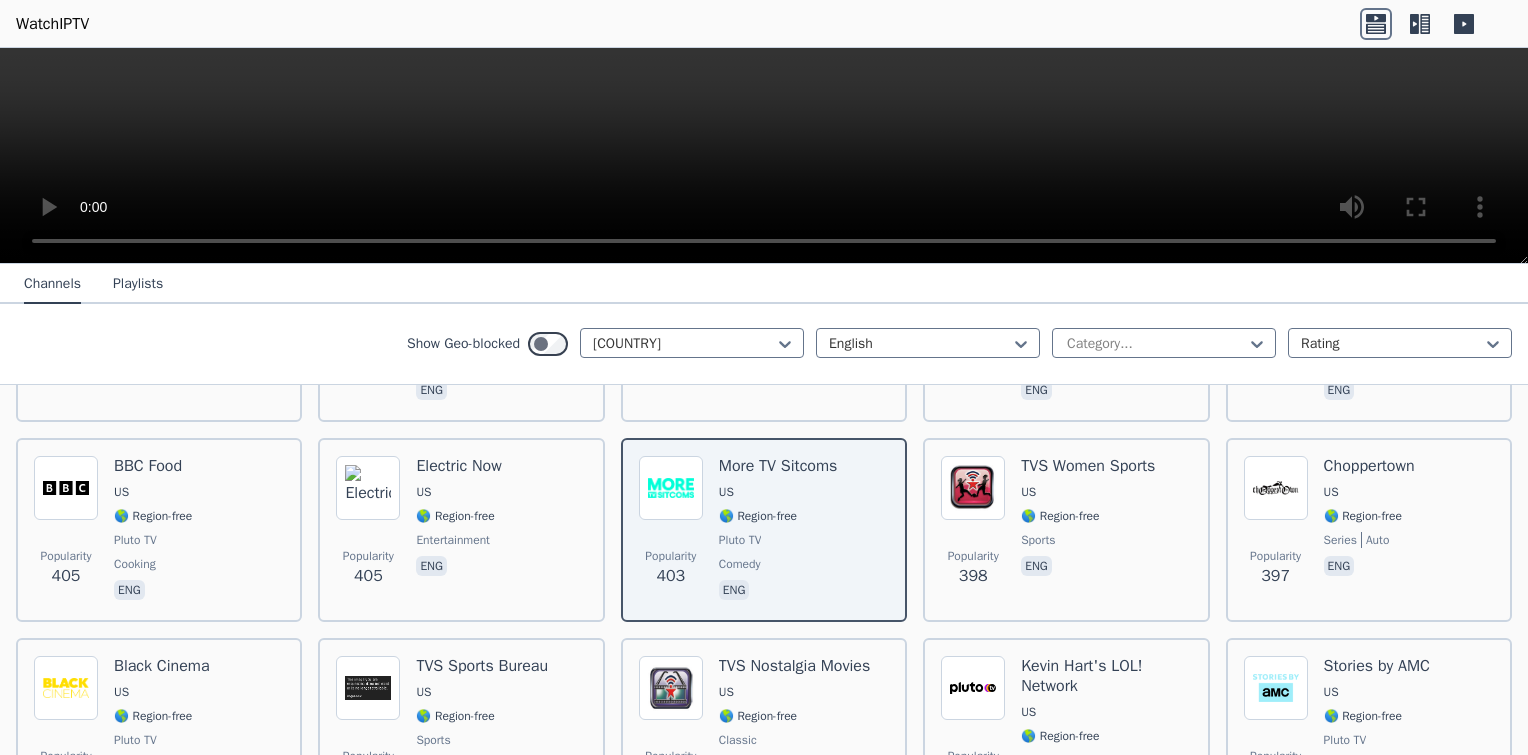 scroll, scrollTop: 2992, scrollLeft: 0, axis: vertical 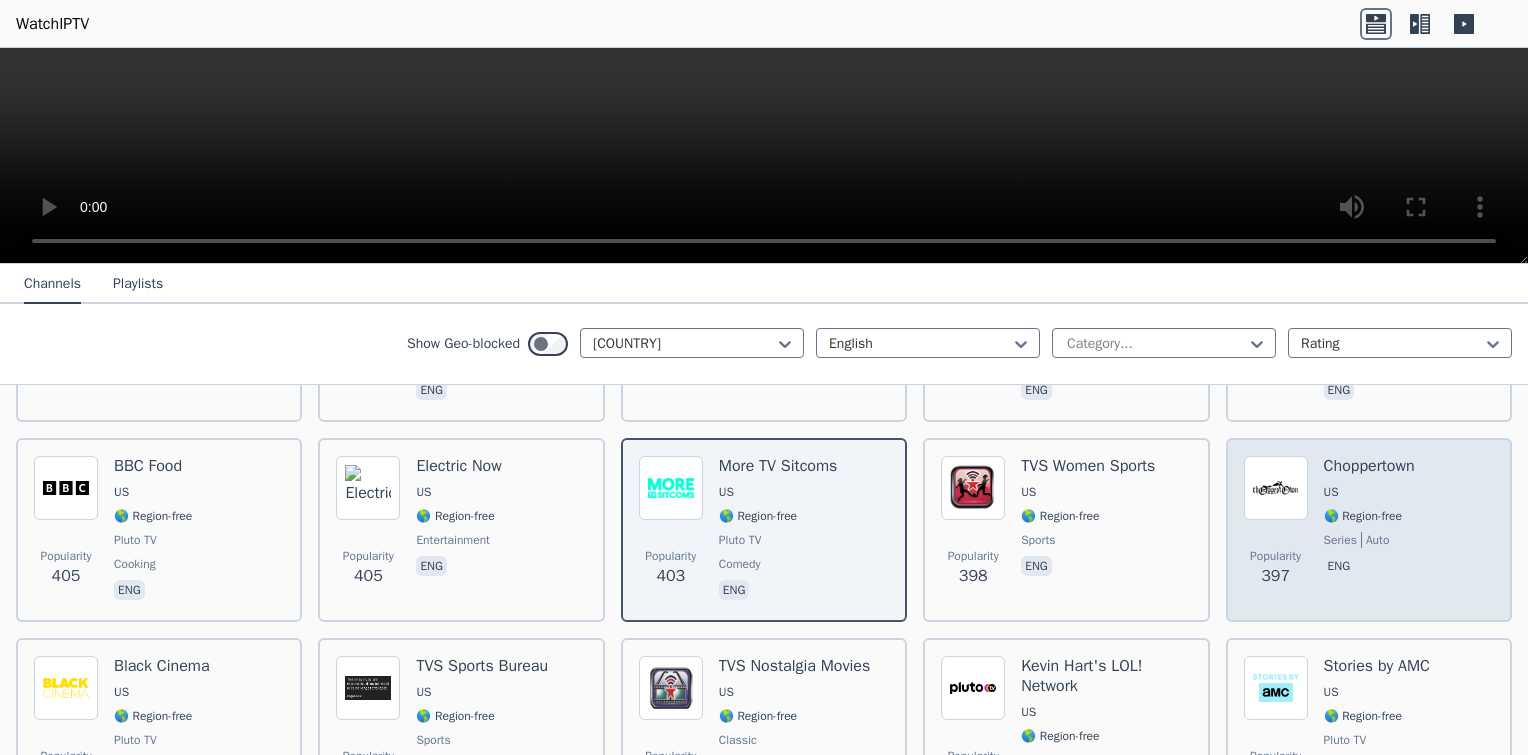 click on "[COUNTRY]" at bounding box center [1369, 530] 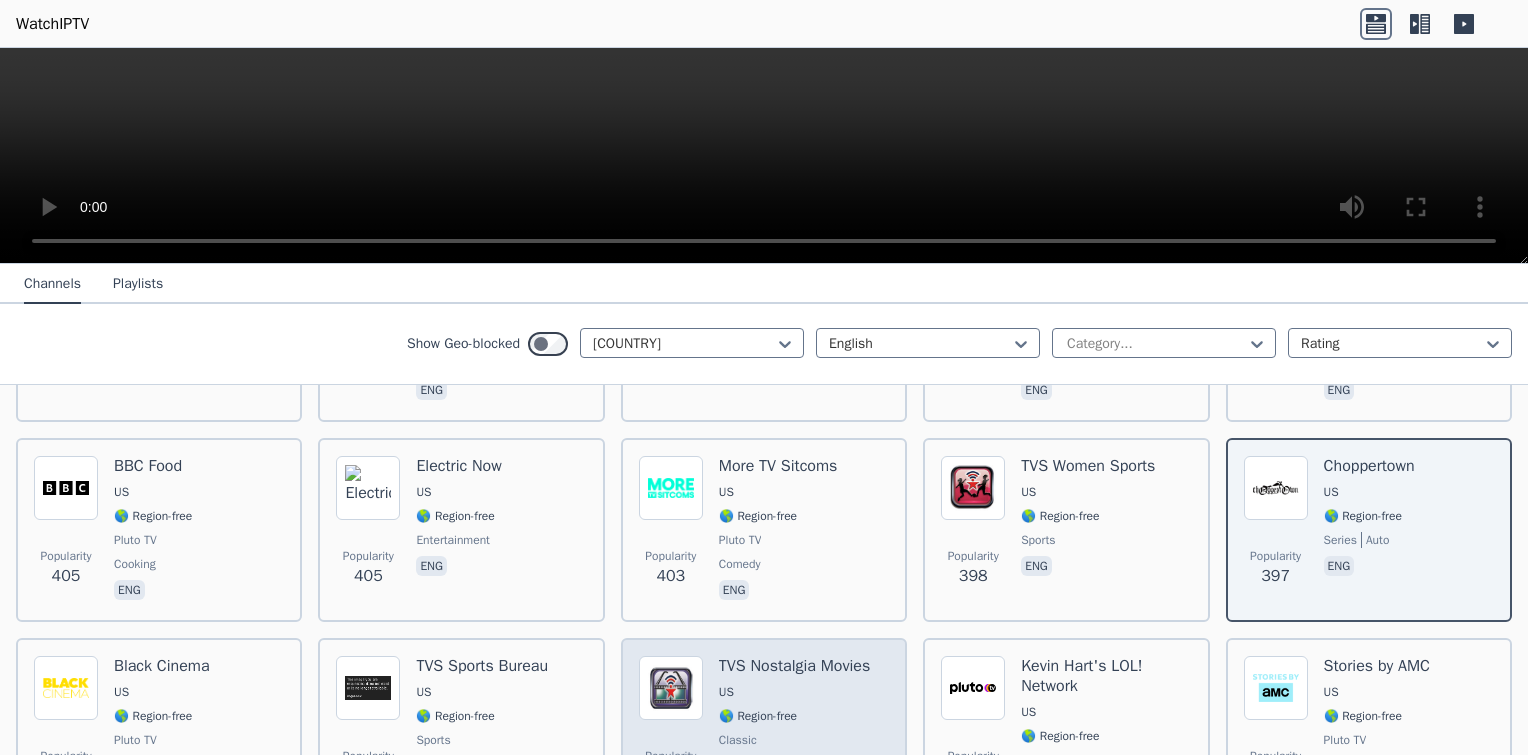 click on "US" at bounding box center [794, 692] 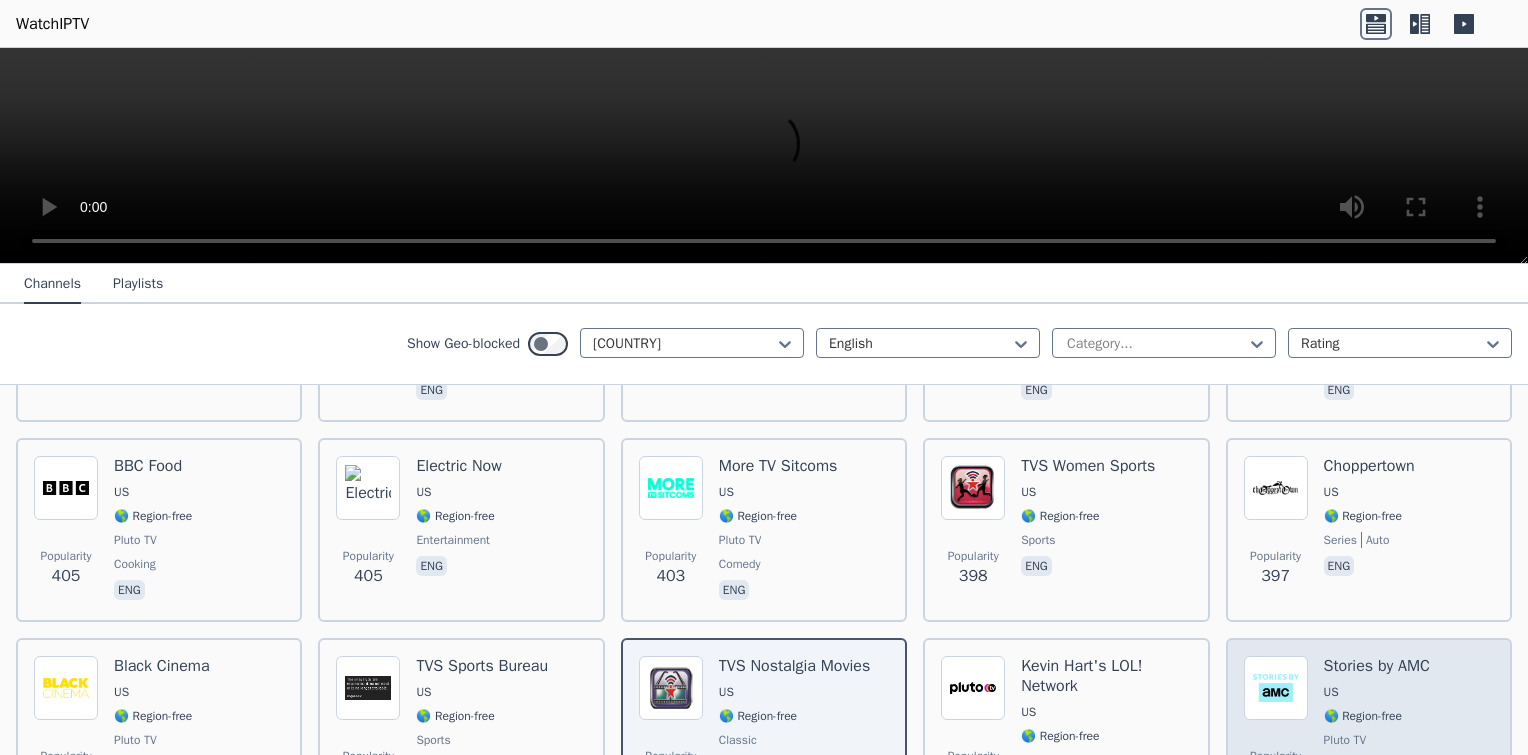 scroll, scrollTop: 2896, scrollLeft: 0, axis: vertical 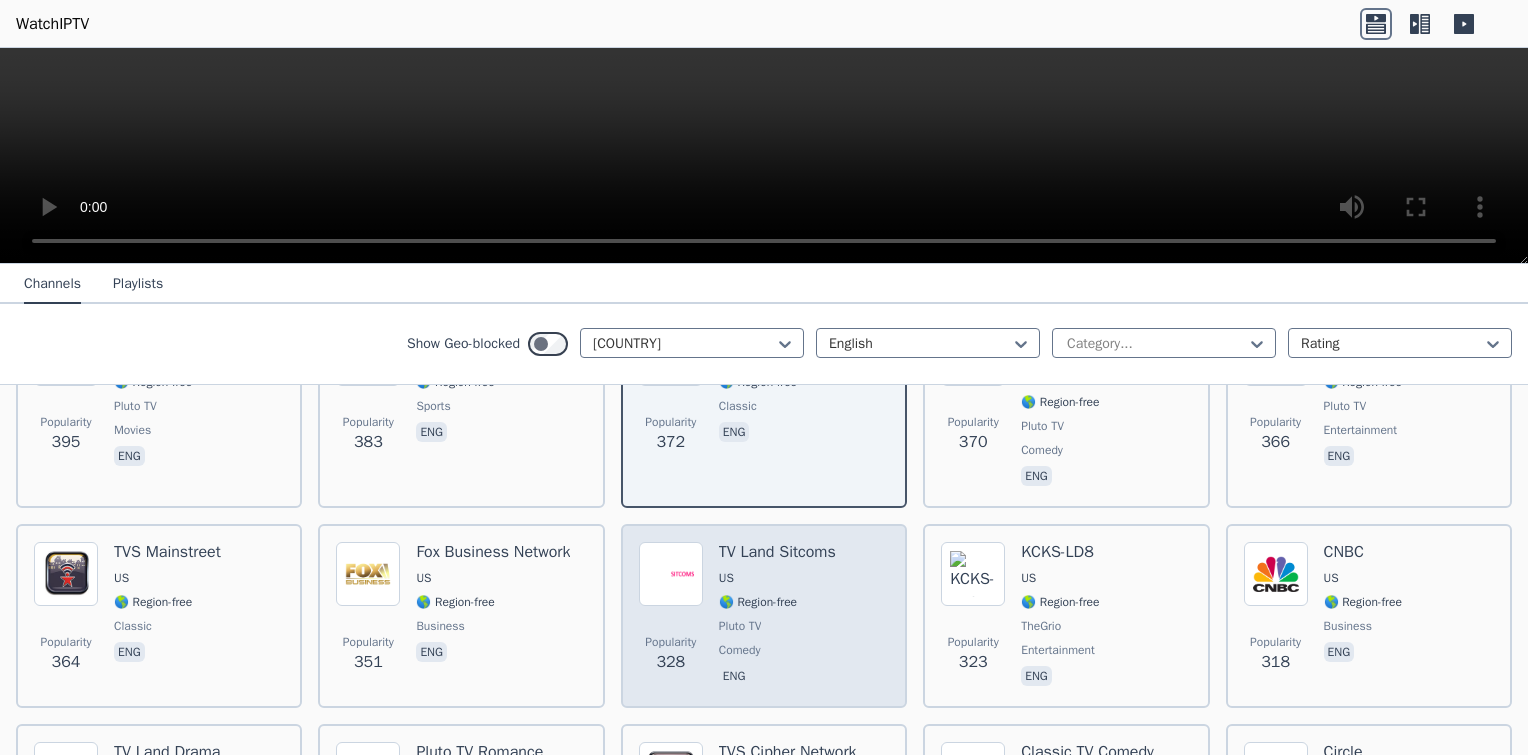 click on "eng" at bounding box center (777, 678) 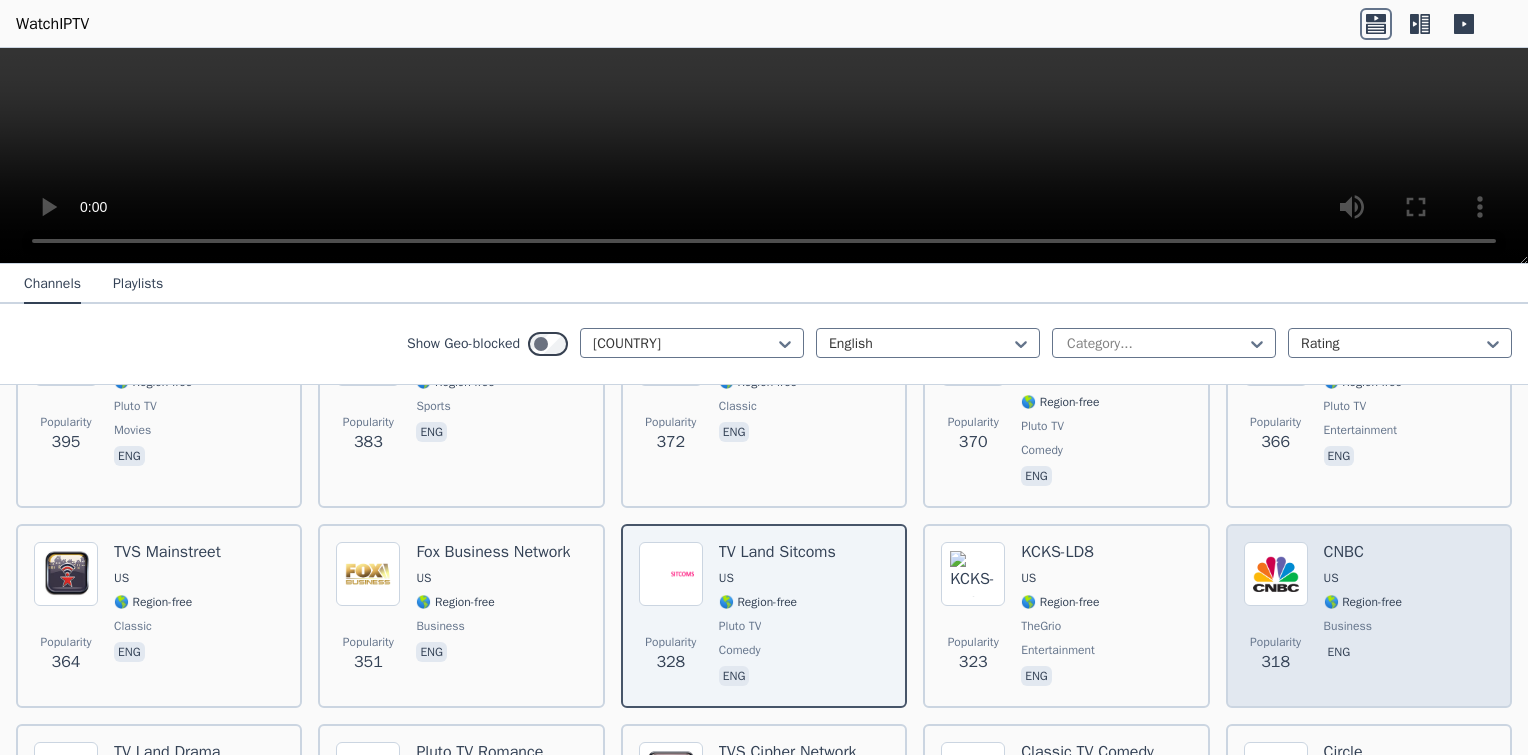 click on "[COUNTRY]" at bounding box center [1369, 616] 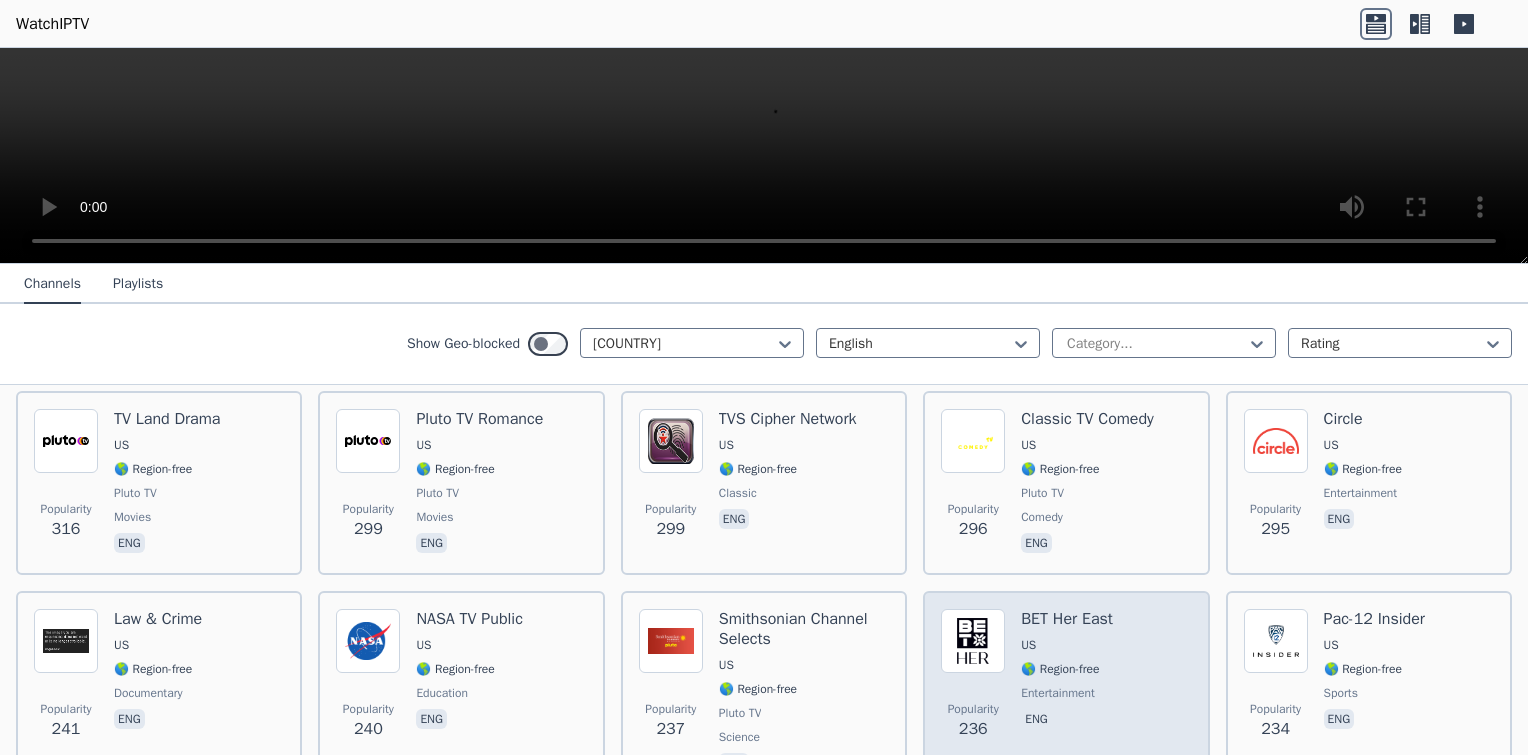 scroll, scrollTop: 3562, scrollLeft: 0, axis: vertical 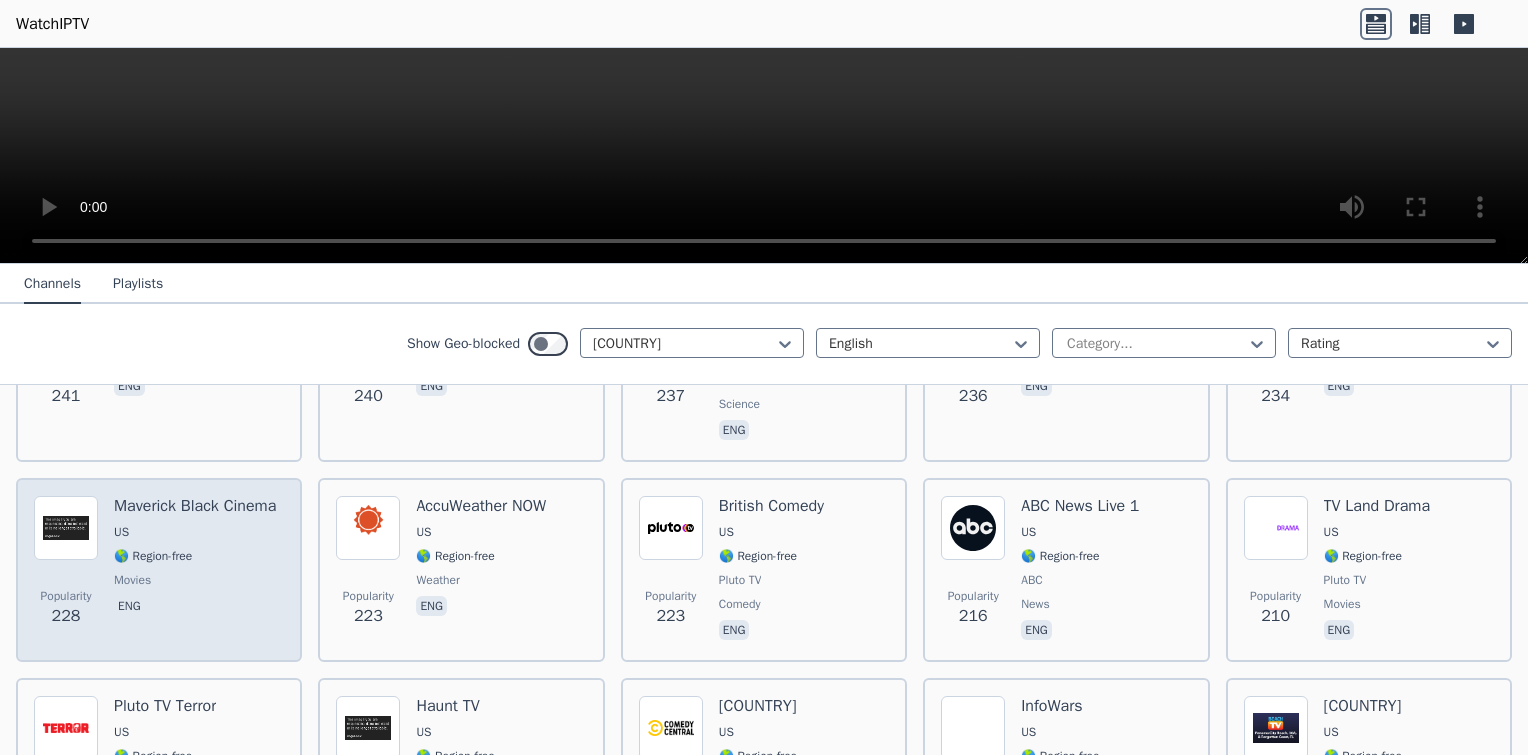 click on "[COUNTRY]" at bounding box center (195, 570) 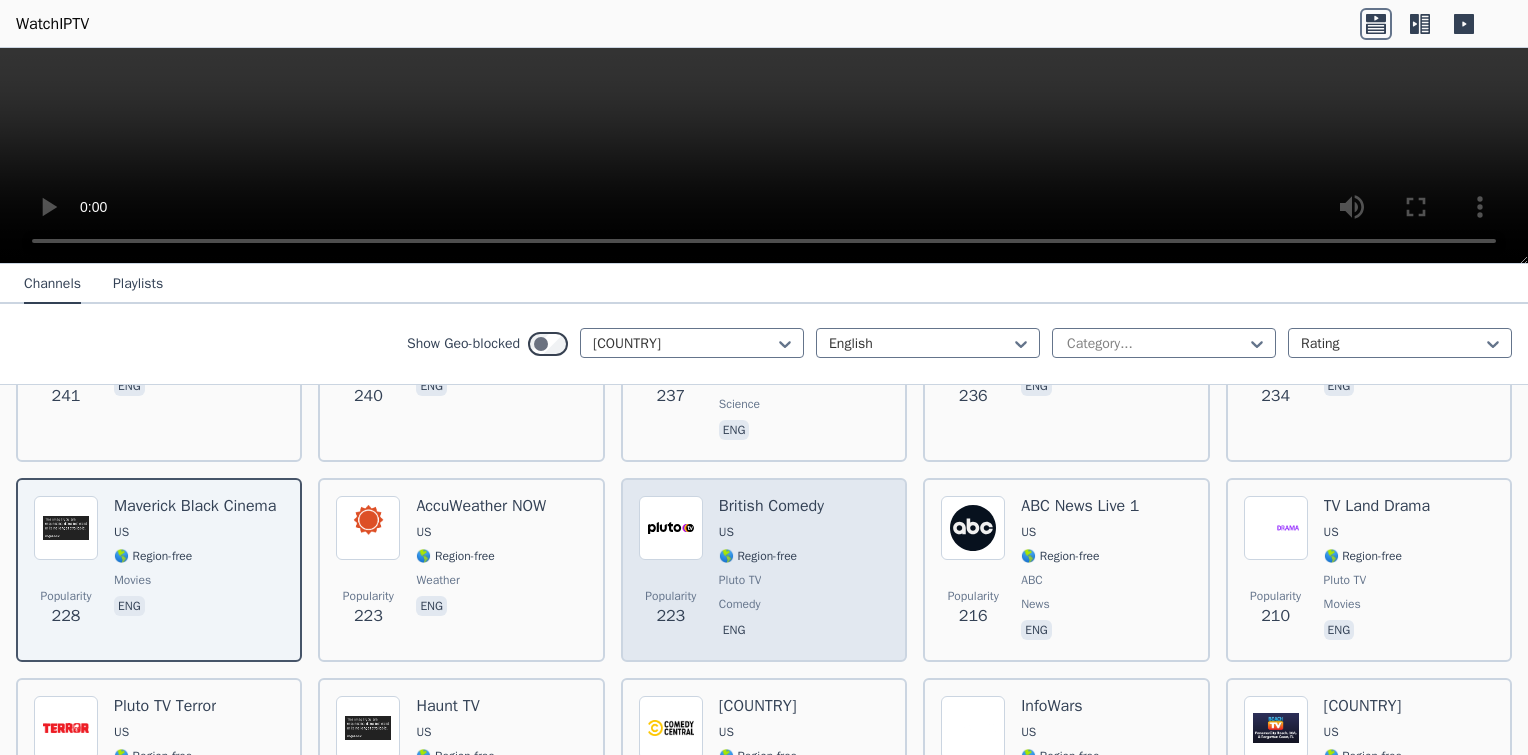 click on "[COUNTRY]" at bounding box center (764, 570) 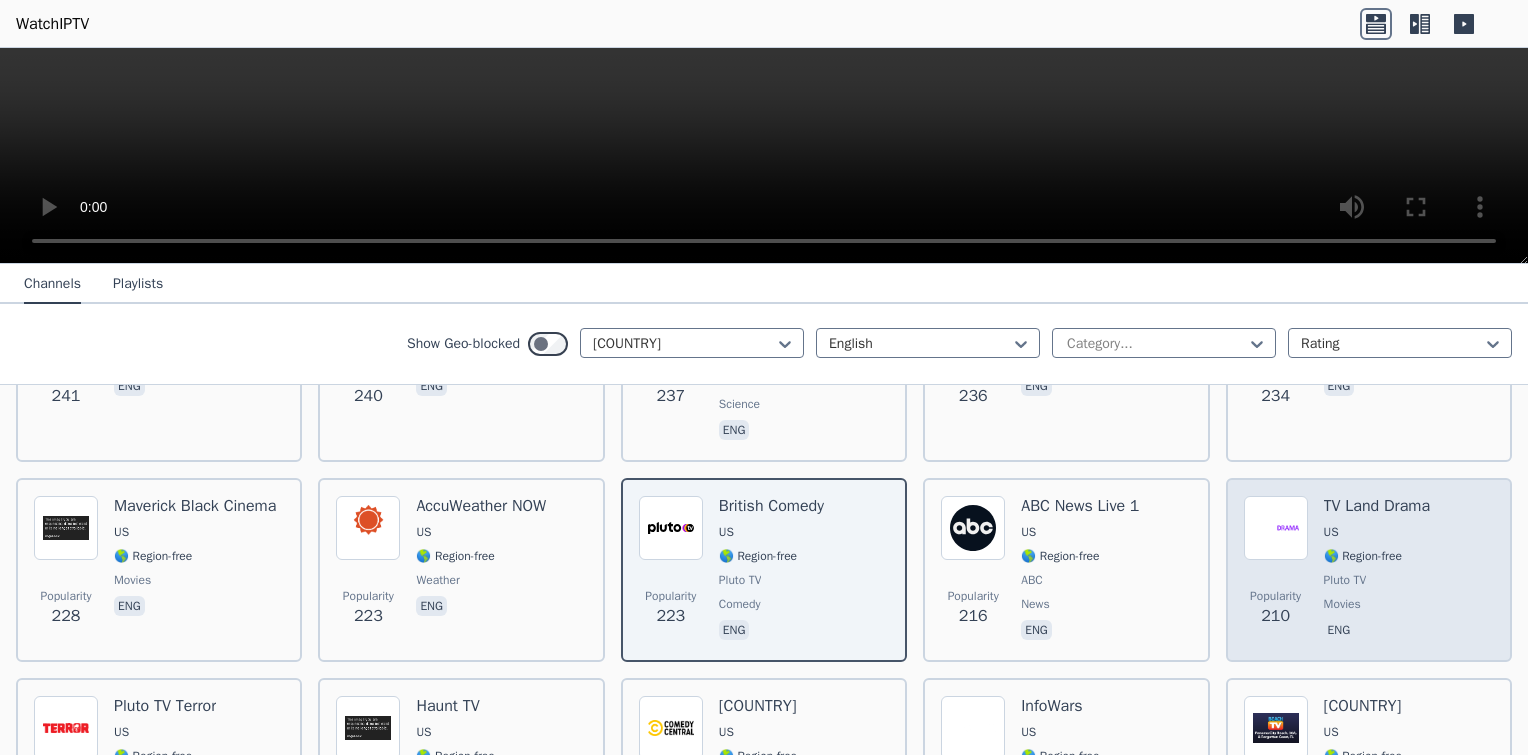 click on "🌎 Region-free" at bounding box center (1363, 556) 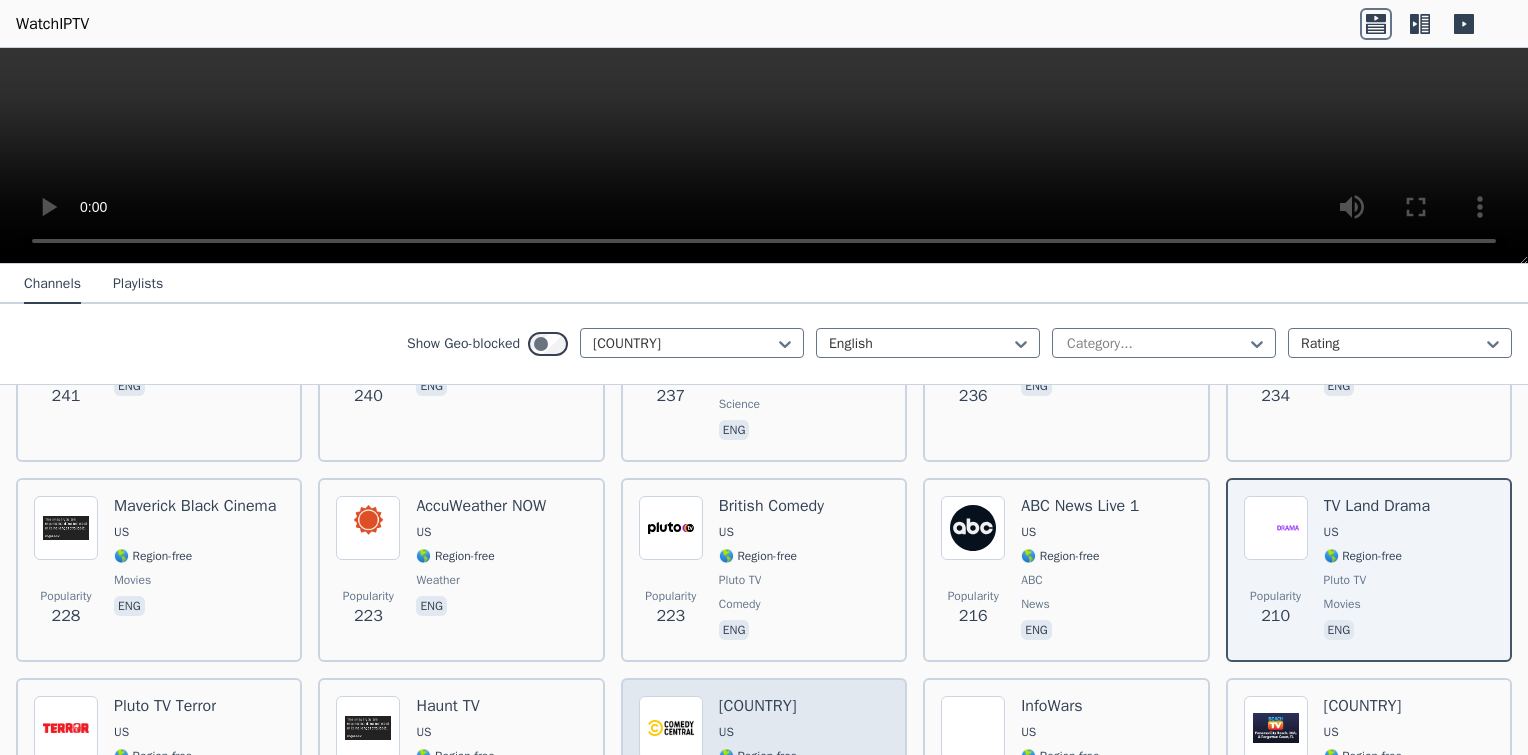 click on "[COUNTRY]" at bounding box center [758, 770] 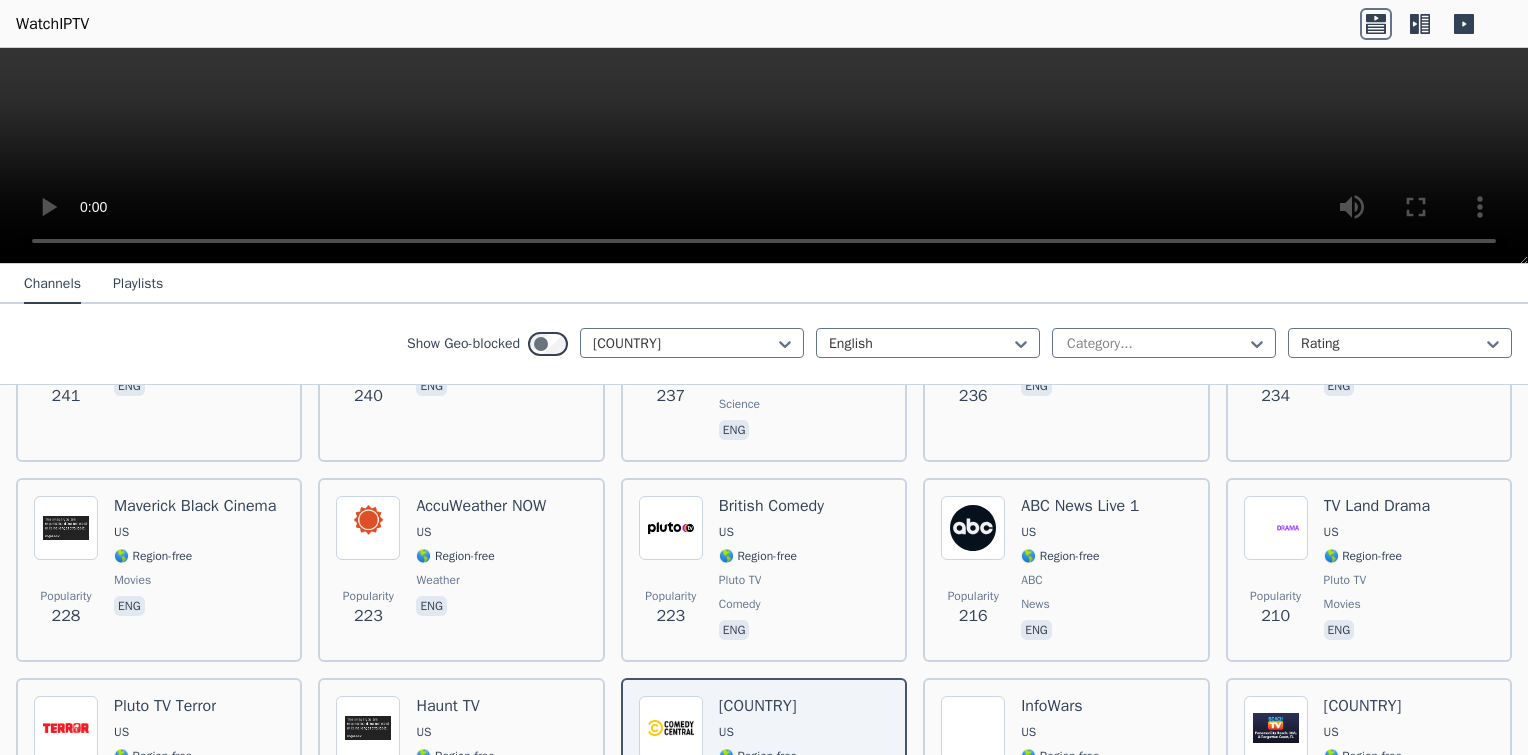 drag, startPoint x: 28, startPoint y: 0, endPoint x: 1424, endPoint y: 95, distance: 1399.2288 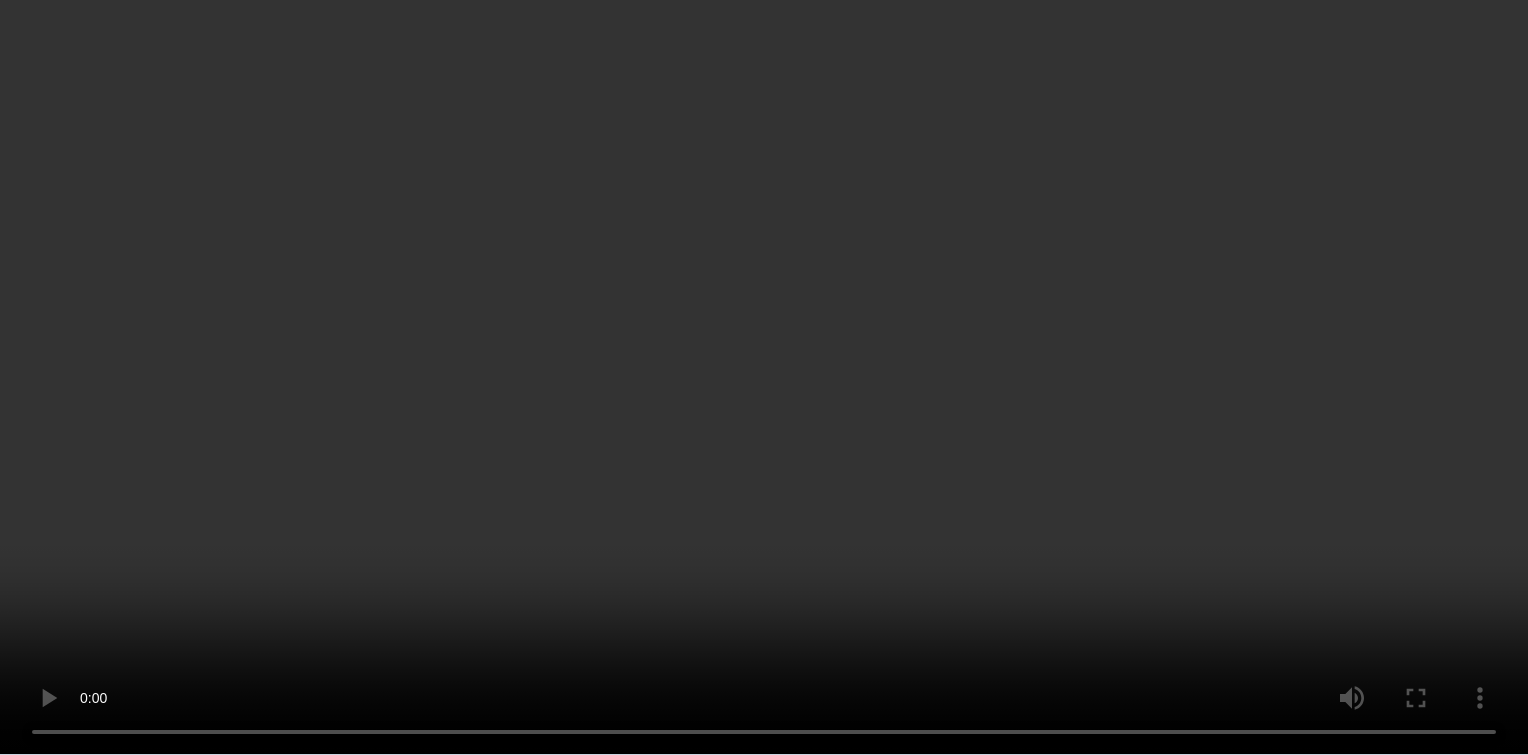 scroll, scrollTop: 4229, scrollLeft: 0, axis: vertical 